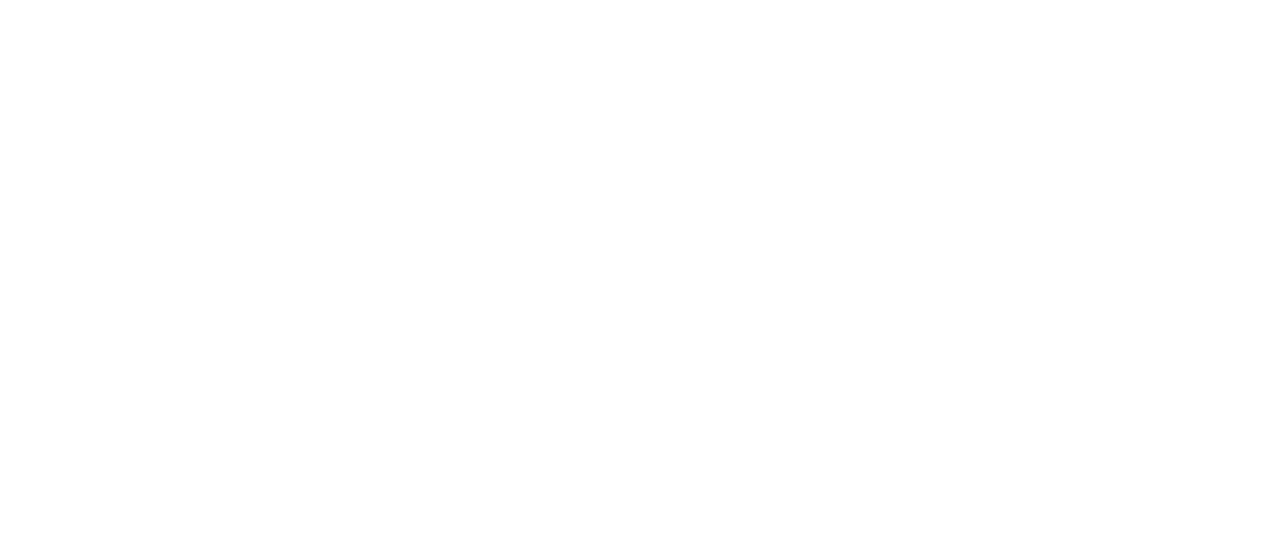 scroll, scrollTop: 0, scrollLeft: 0, axis: both 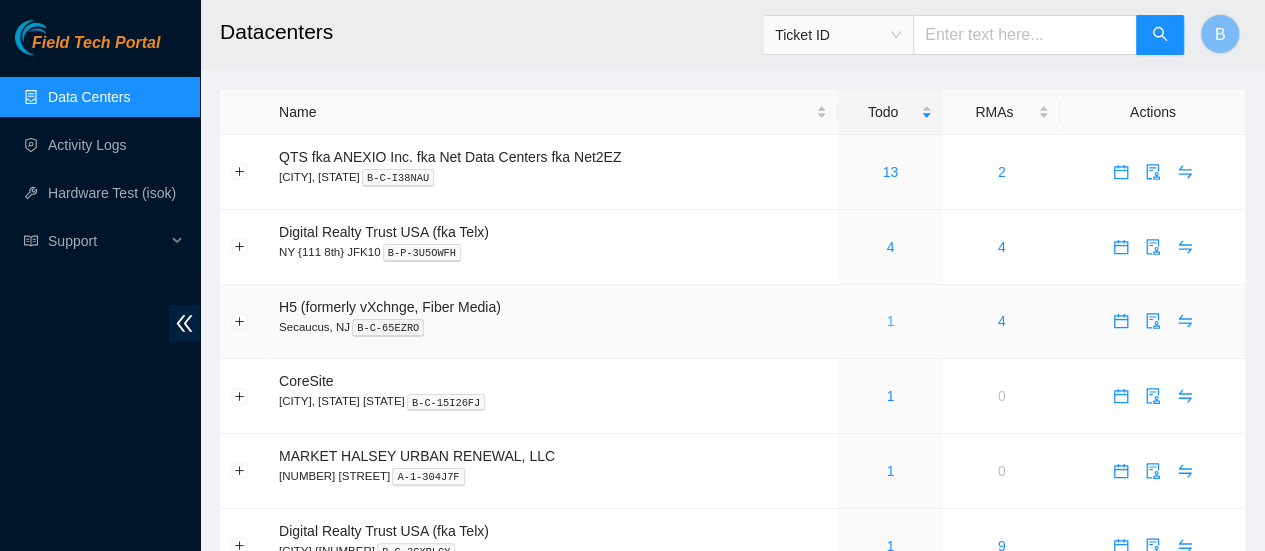click on "1" at bounding box center [890, 321] 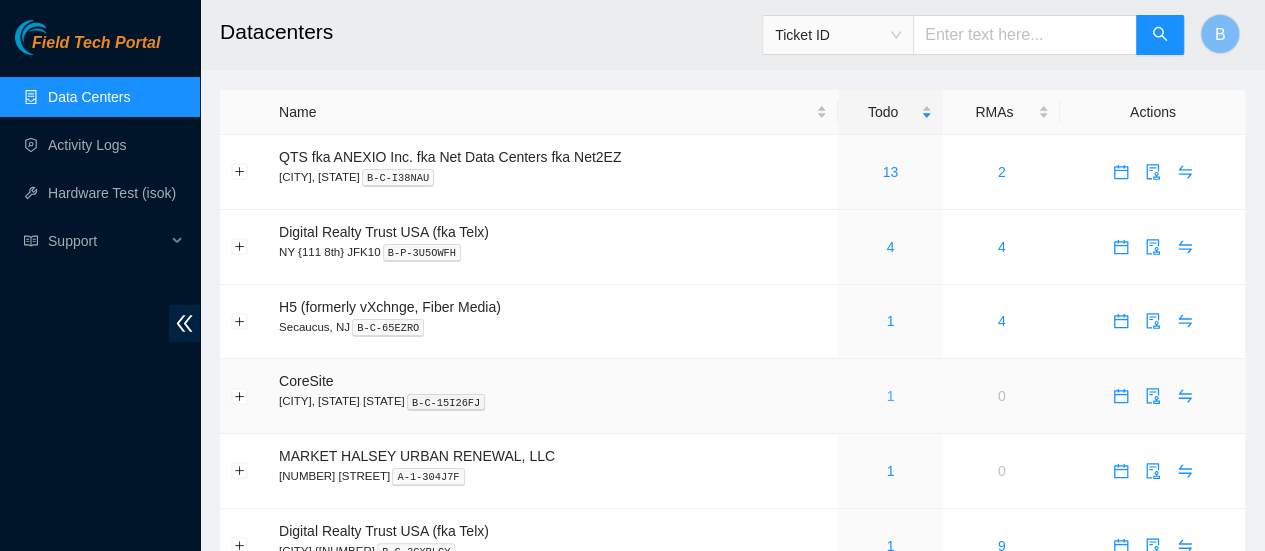 click on "1" at bounding box center [890, 396] 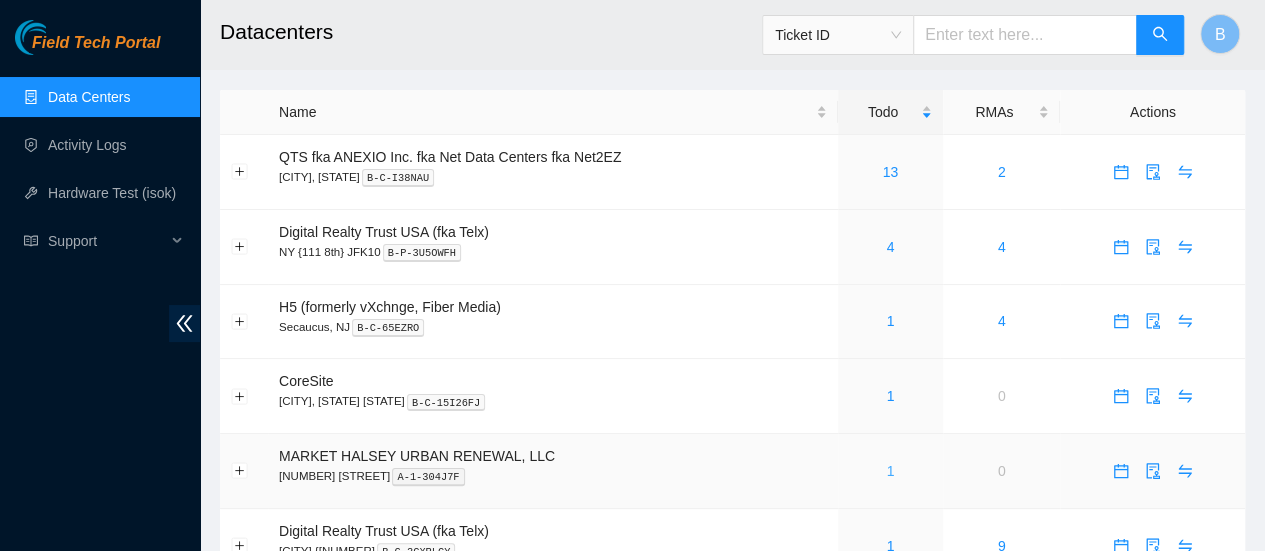 click on "1" at bounding box center [890, 471] 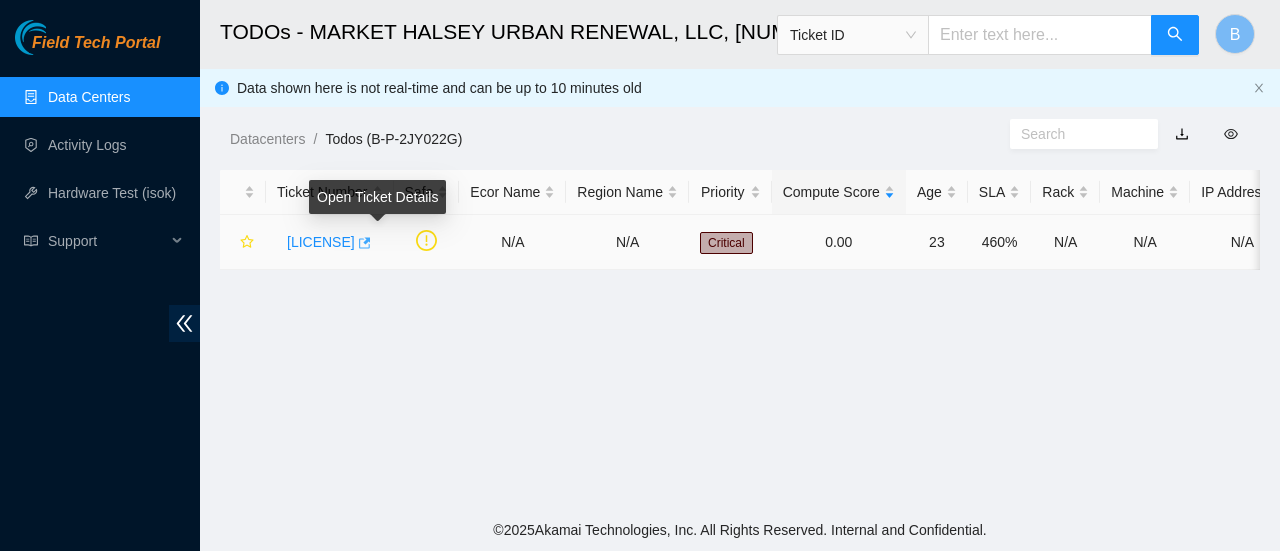 click 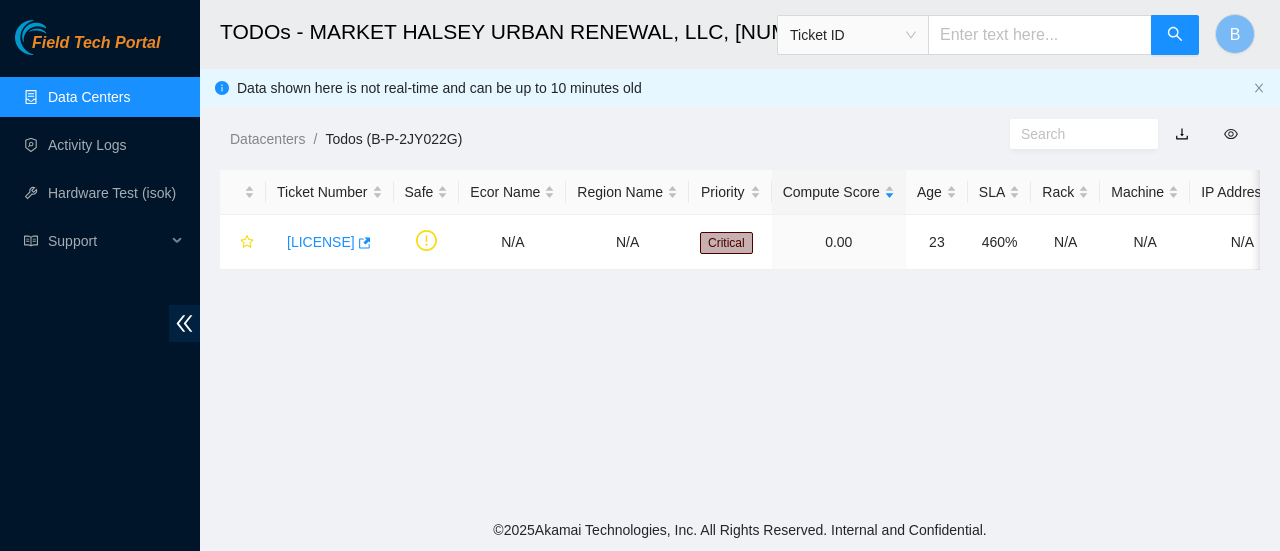click on "Data Centers" at bounding box center [89, 97] 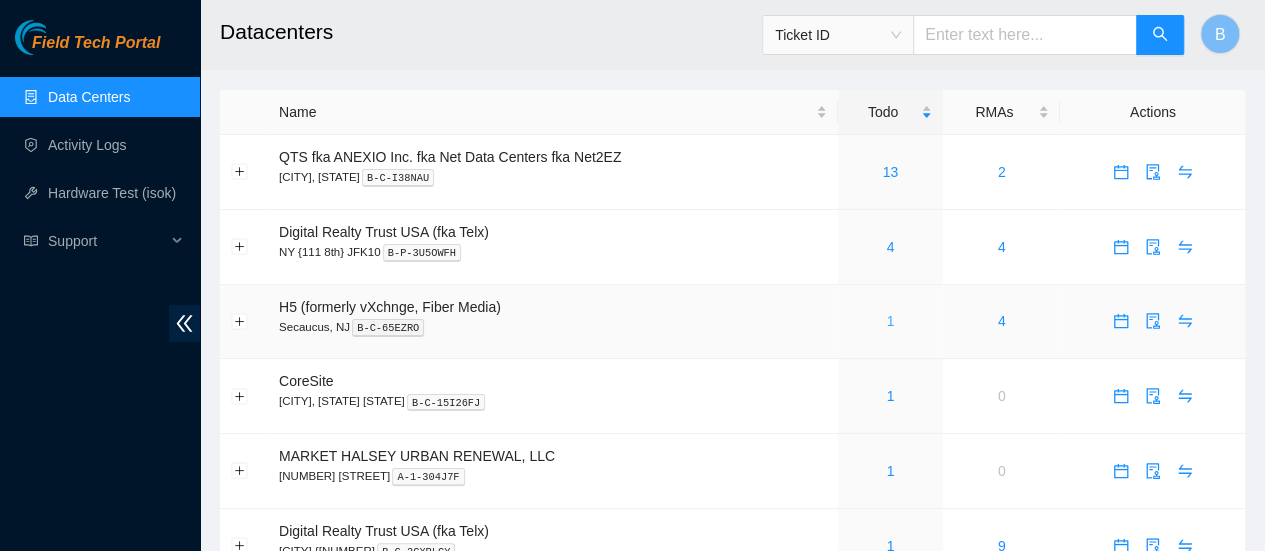click on "1" at bounding box center (890, 321) 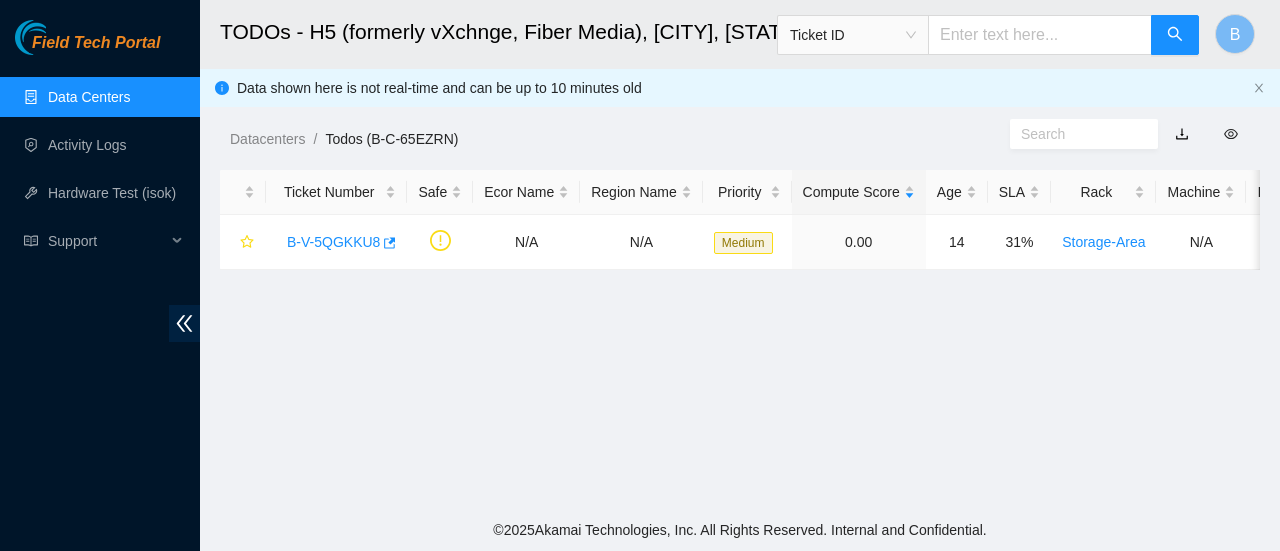 click on "Data Centers" at bounding box center (89, 97) 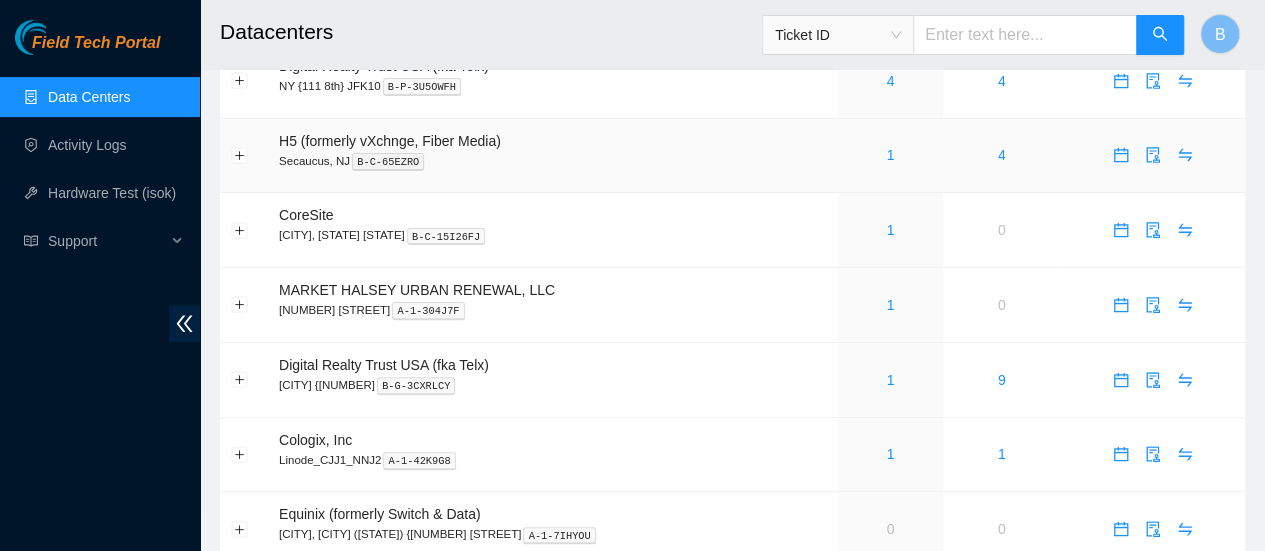 scroll, scrollTop: 182, scrollLeft: 0, axis: vertical 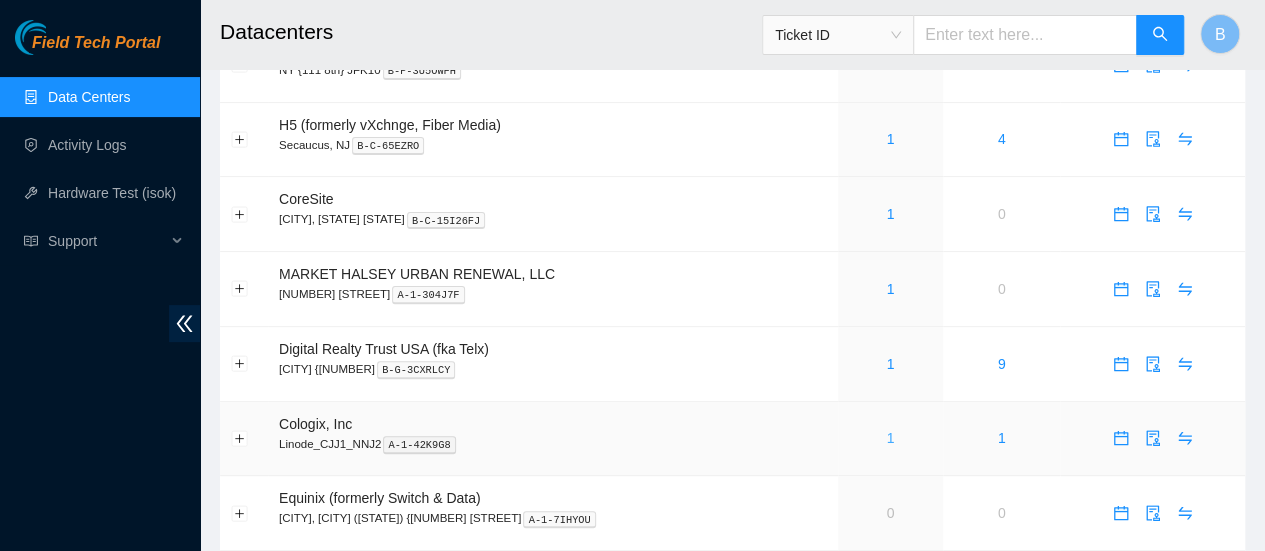 click on "1" at bounding box center (890, 438) 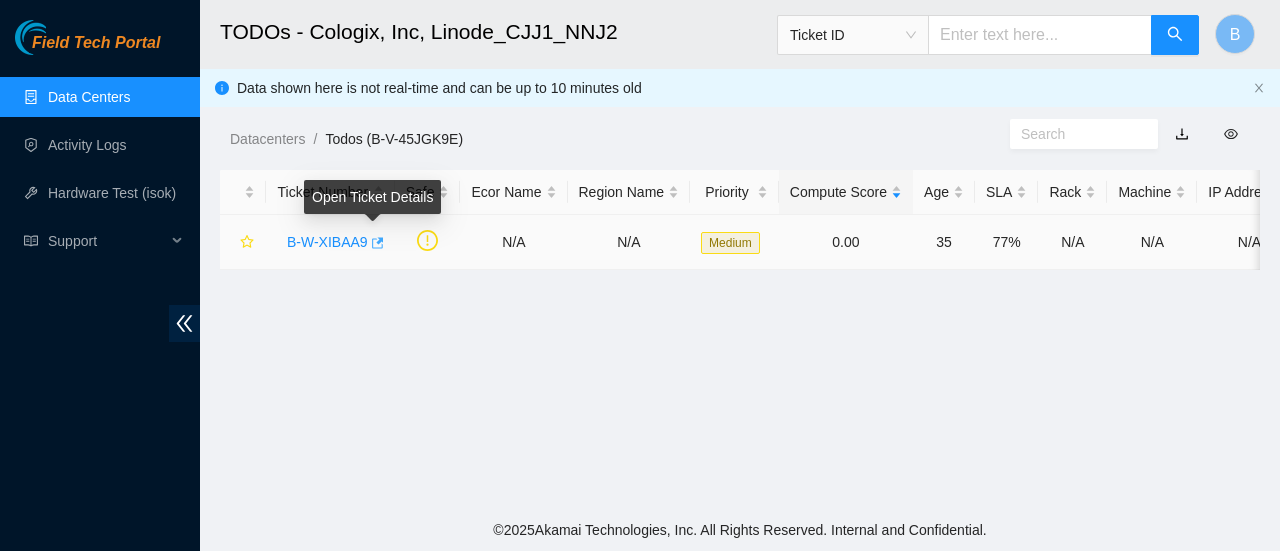 click 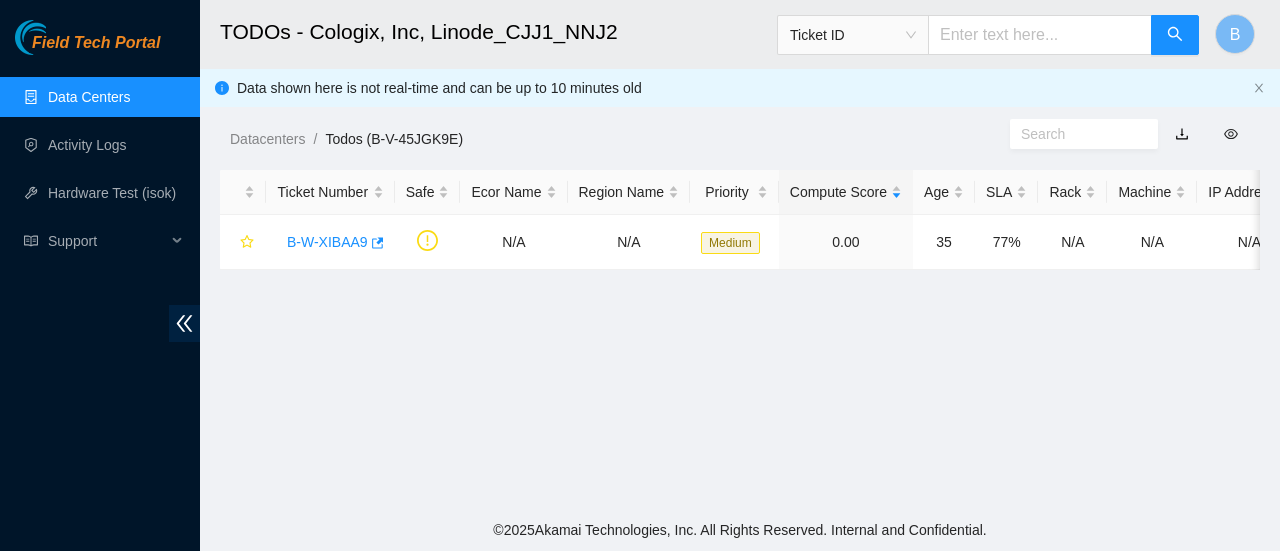 click on "Data Centers" at bounding box center [89, 97] 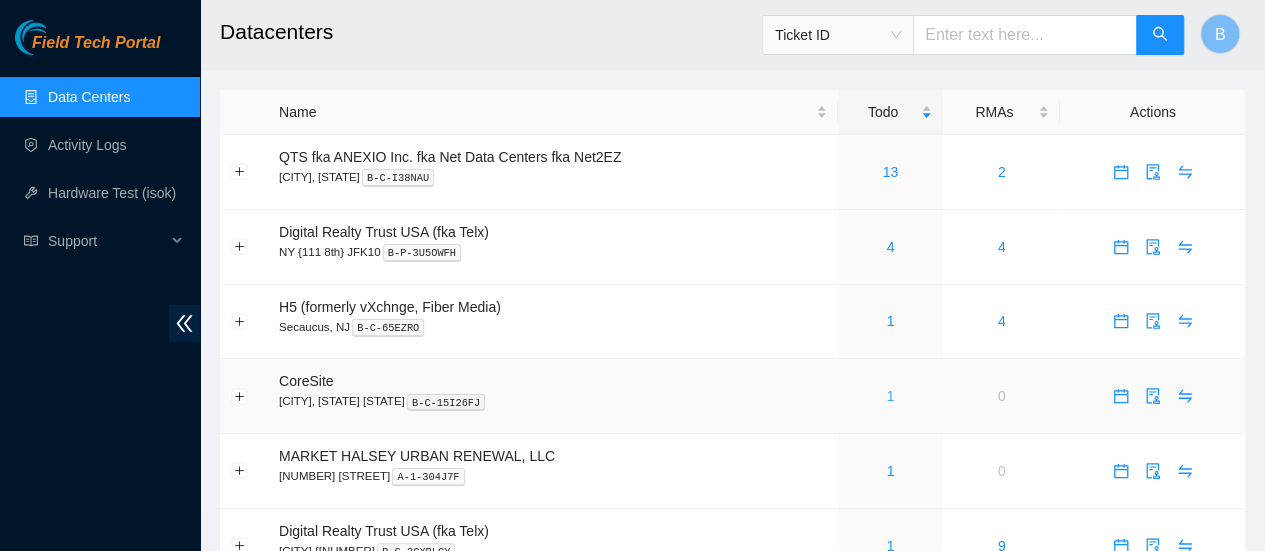 click on "1" at bounding box center [890, 396] 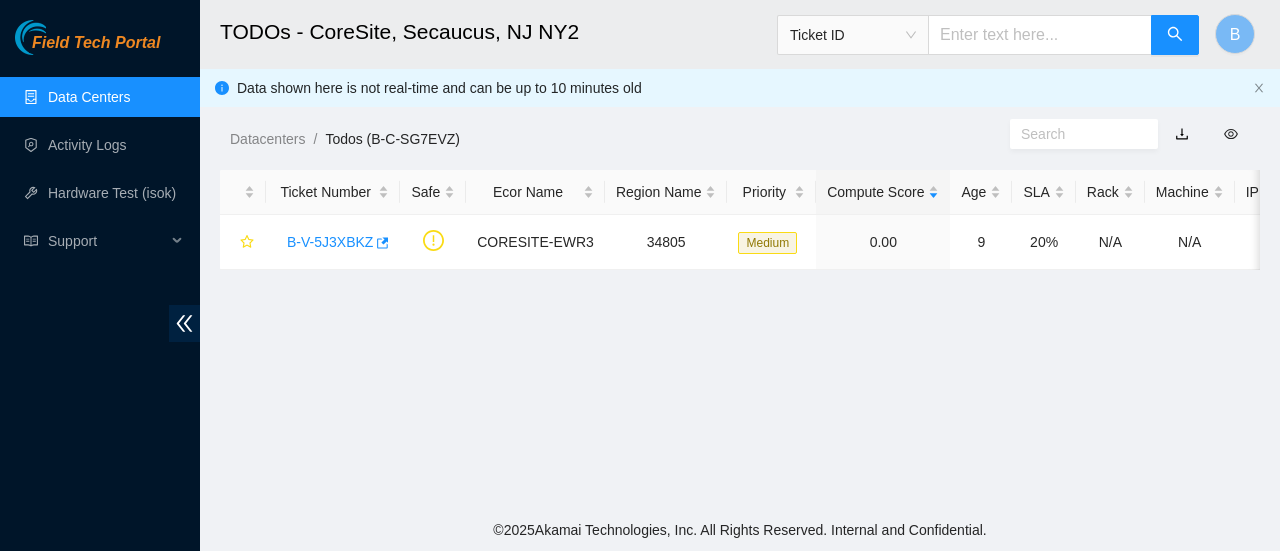 click on "Data Centers" at bounding box center [89, 97] 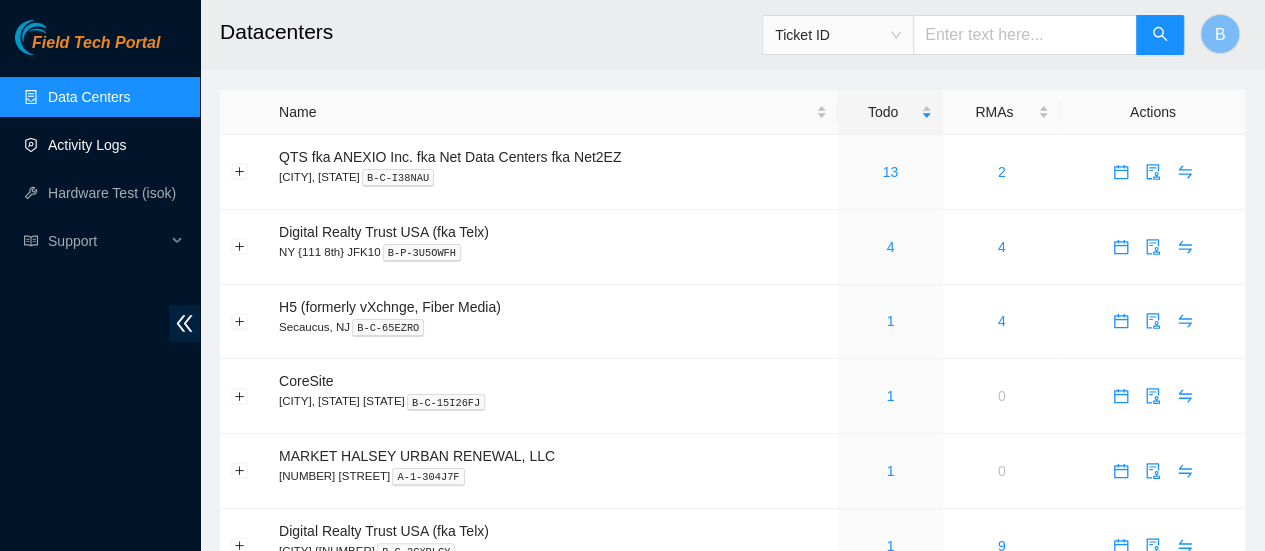 click on "Activity Logs" at bounding box center [87, 145] 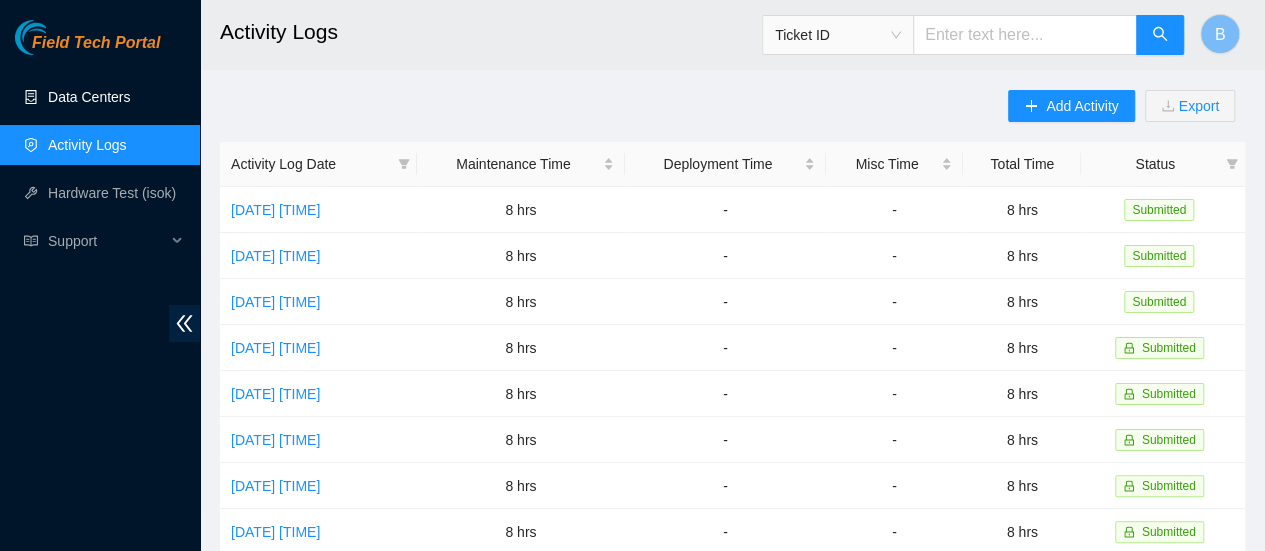 click on "Data Centers" at bounding box center [89, 97] 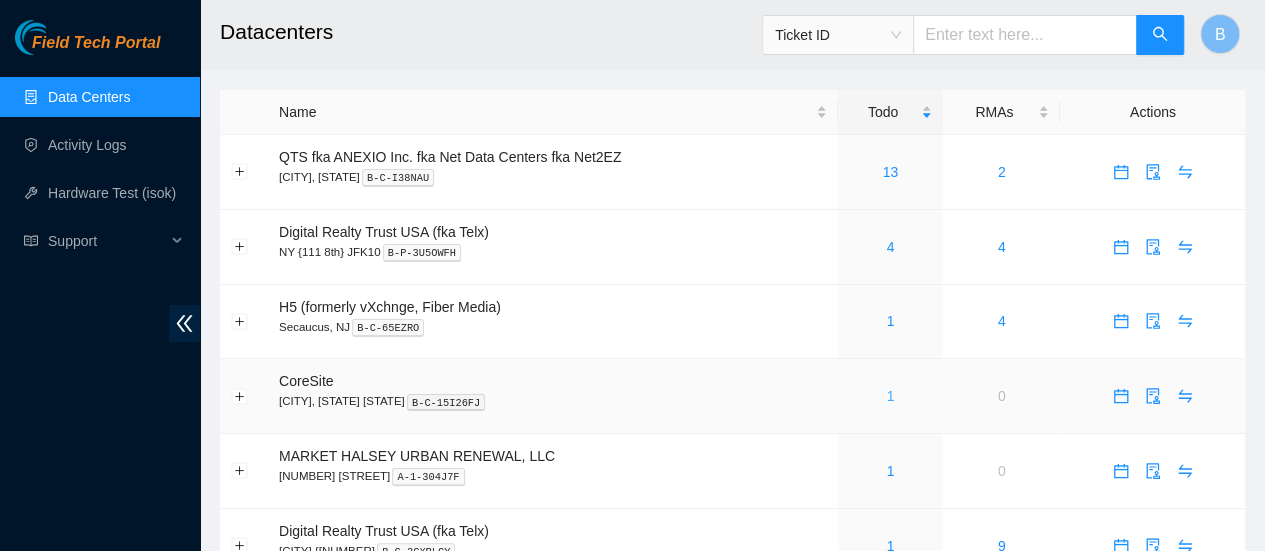 click on "1" at bounding box center [890, 396] 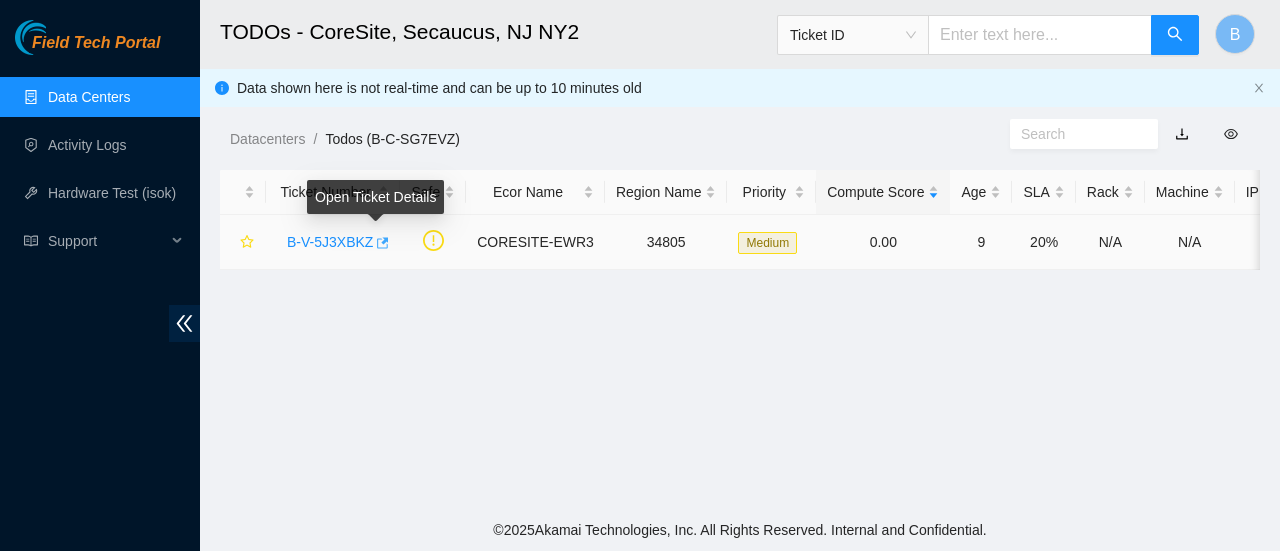 click 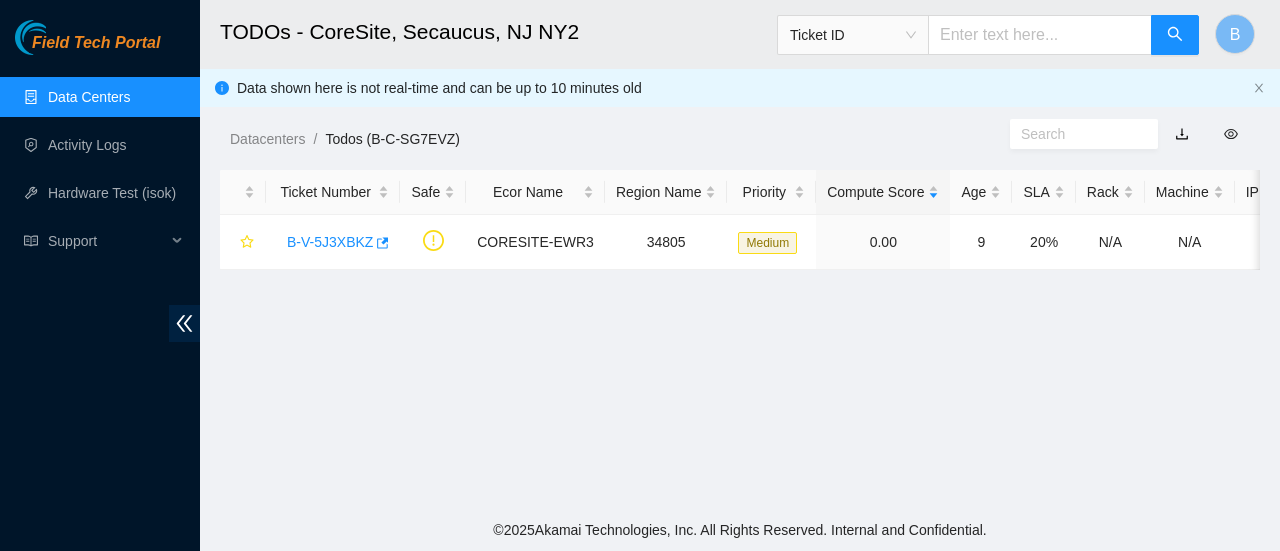click on "Data Centers" at bounding box center (89, 97) 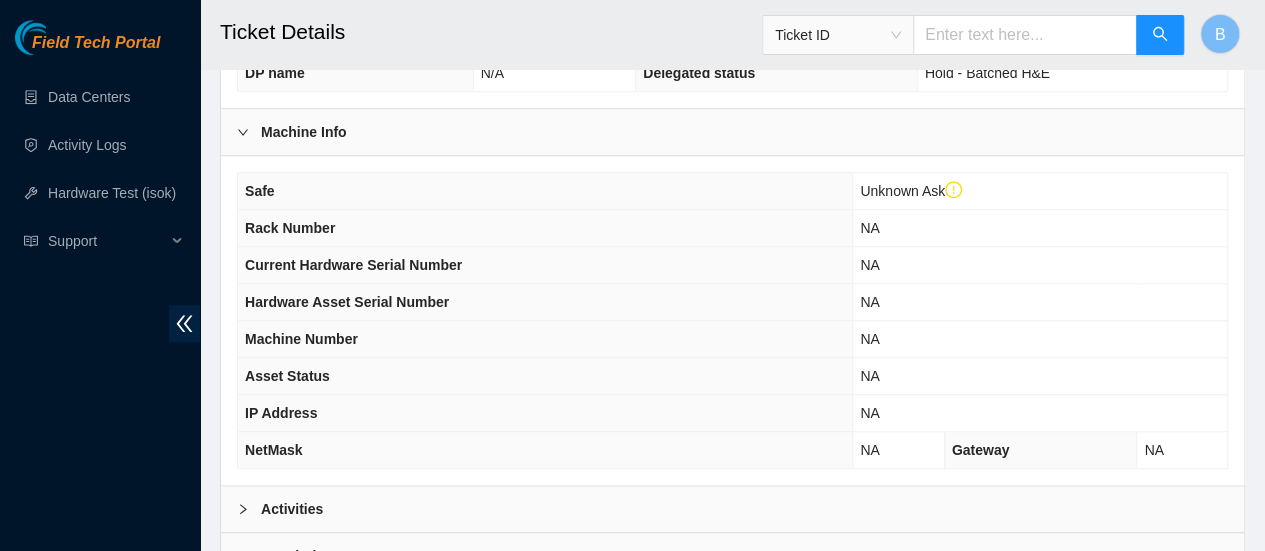 scroll, scrollTop: 639, scrollLeft: 0, axis: vertical 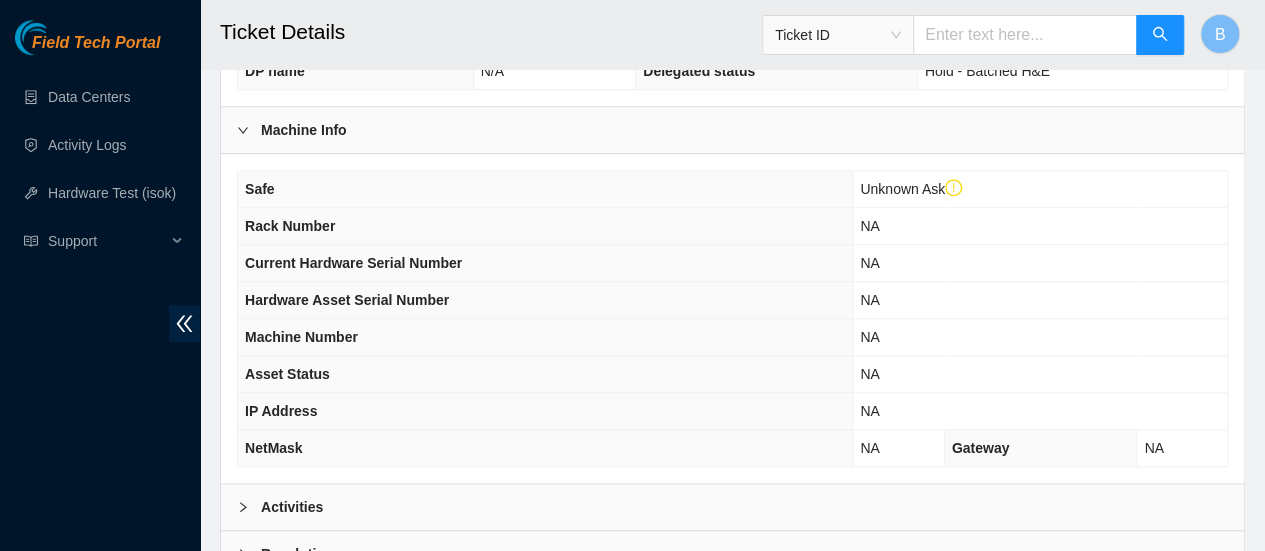 click at bounding box center [249, 507] 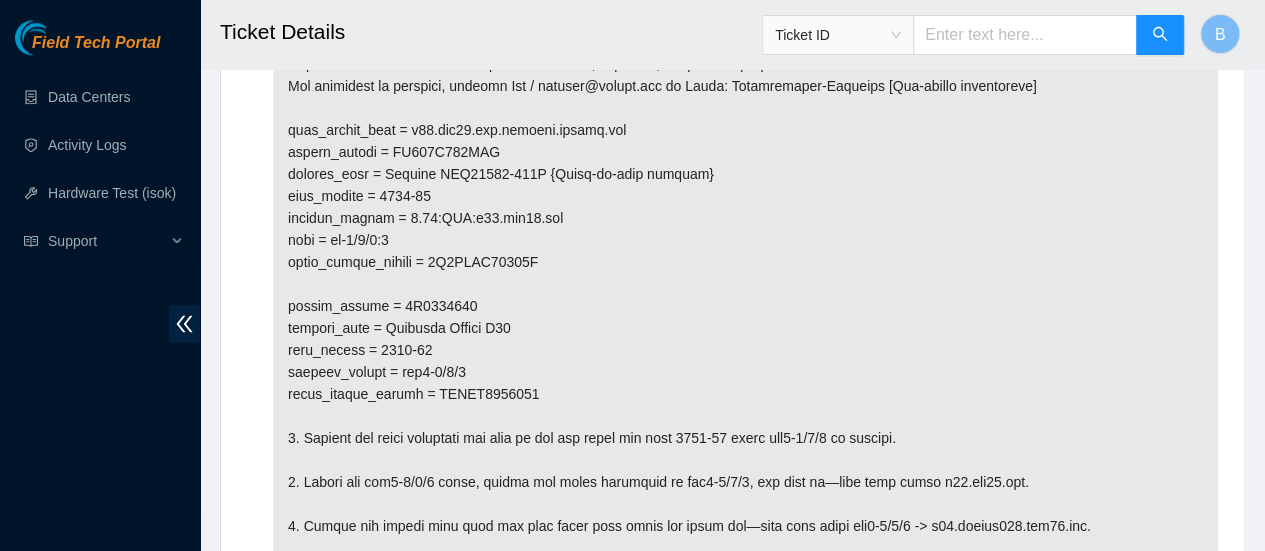 scroll, scrollTop: 1254, scrollLeft: 0, axis: vertical 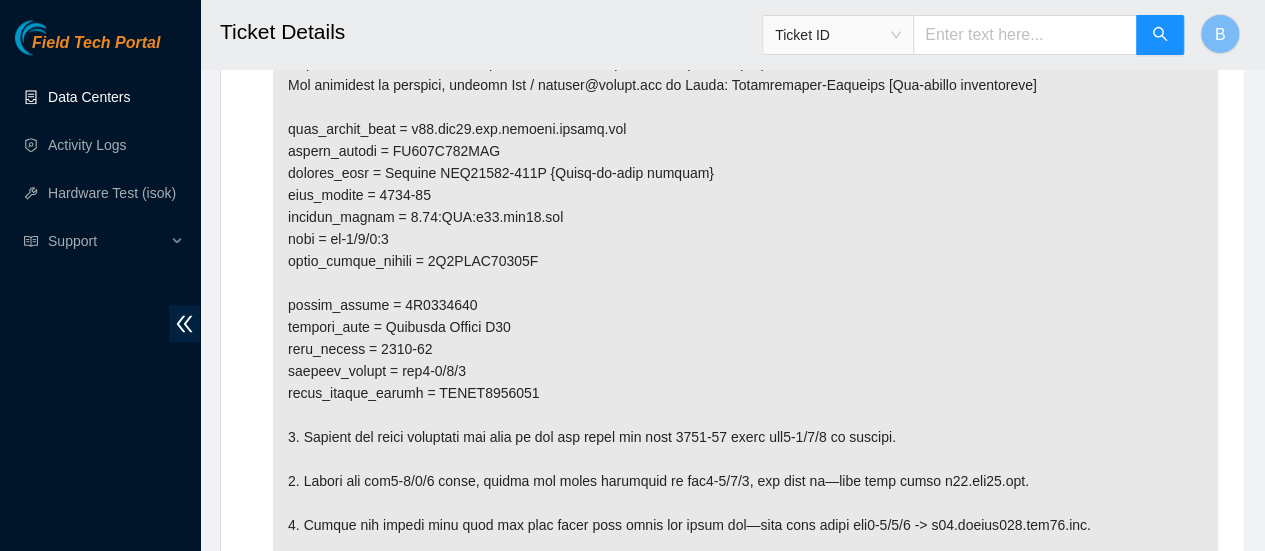 click on "Data Centers" at bounding box center [89, 97] 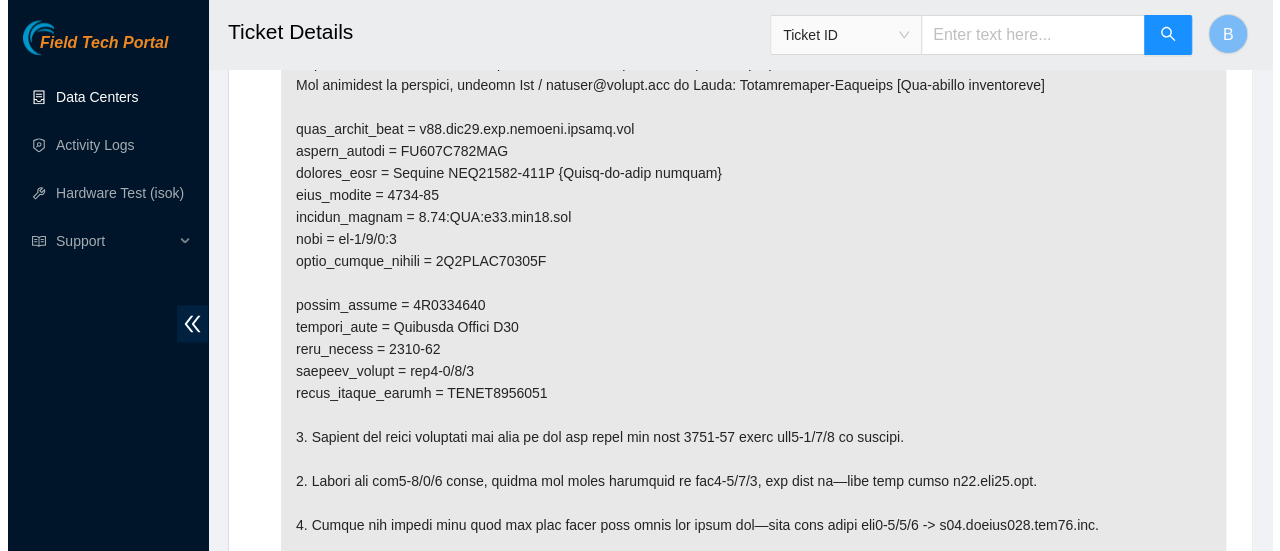 scroll, scrollTop: 0, scrollLeft: 0, axis: both 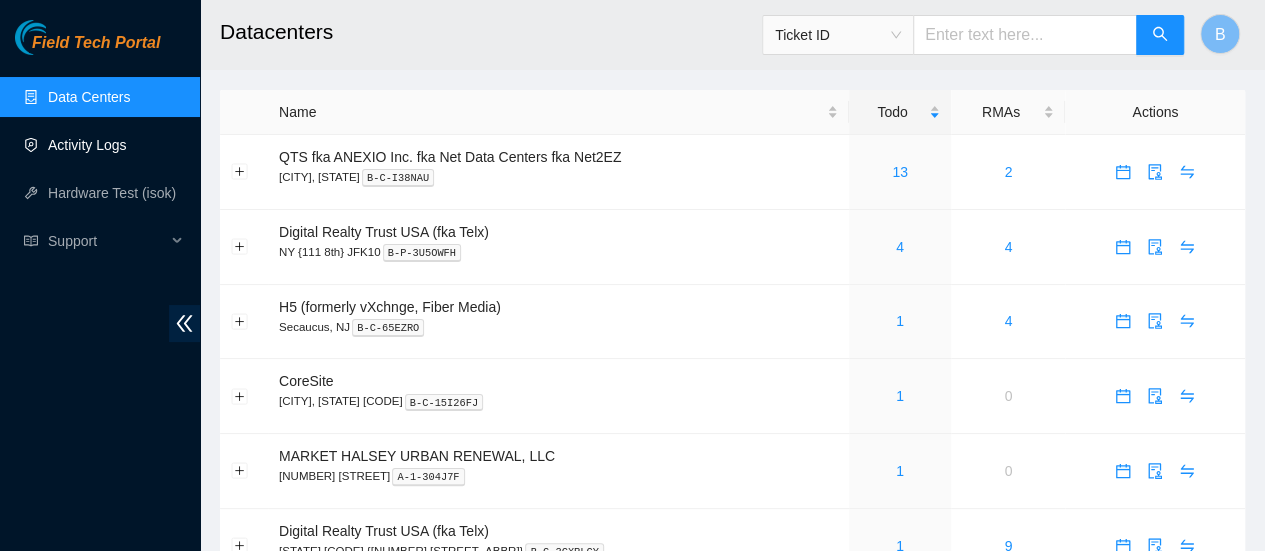 click on "Activity Logs" at bounding box center [87, 145] 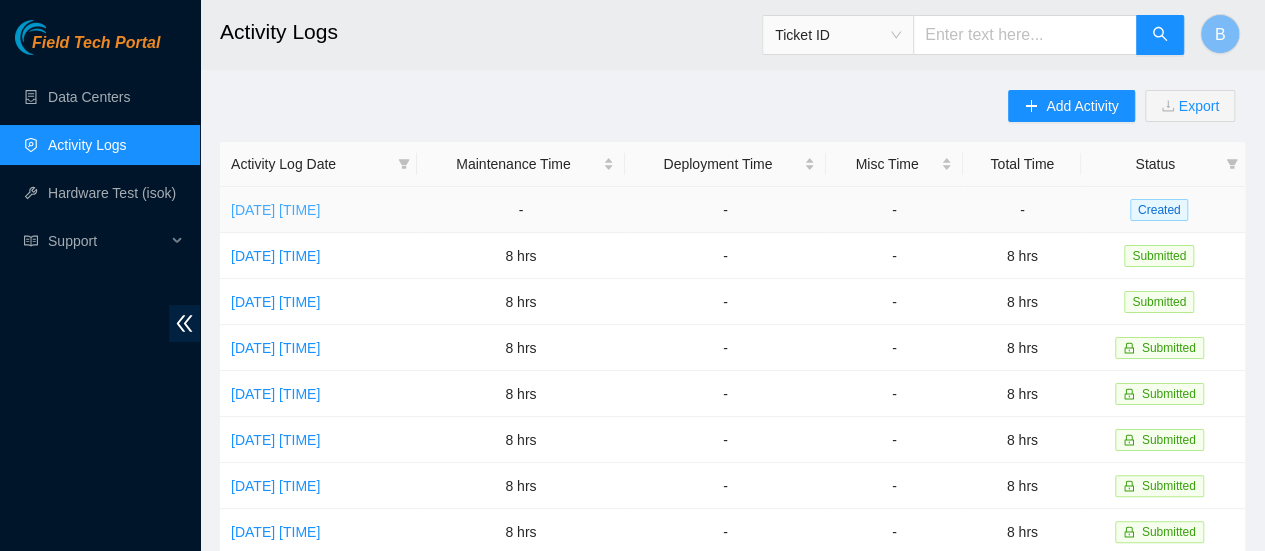 click on "Wed, 16 Jul 2025 10:55" at bounding box center [275, 210] 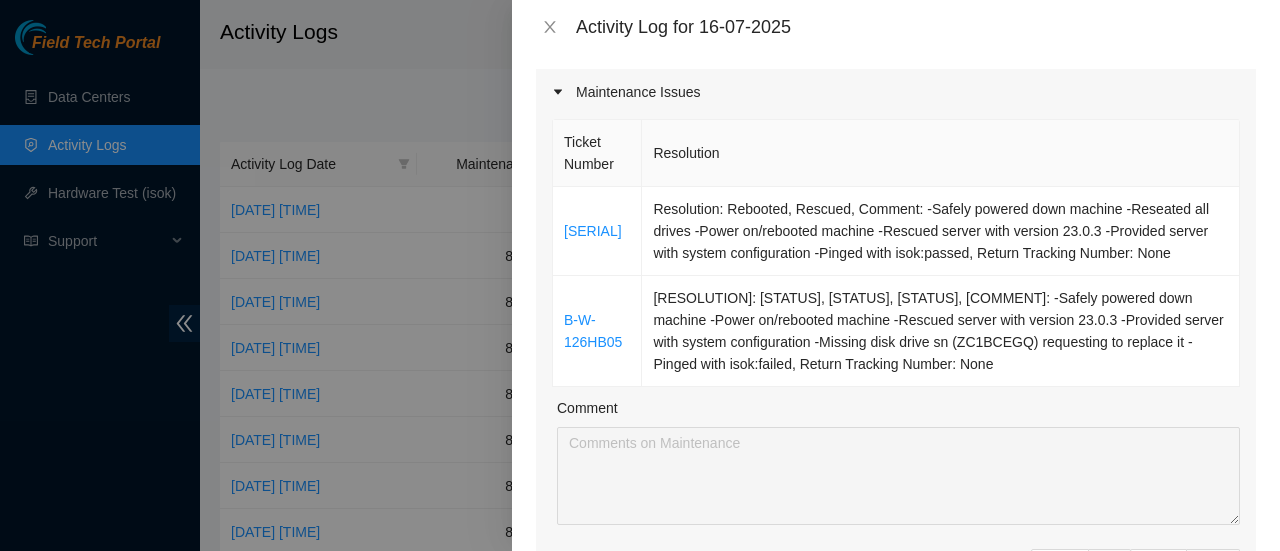 scroll, scrollTop: 158, scrollLeft: 0, axis: vertical 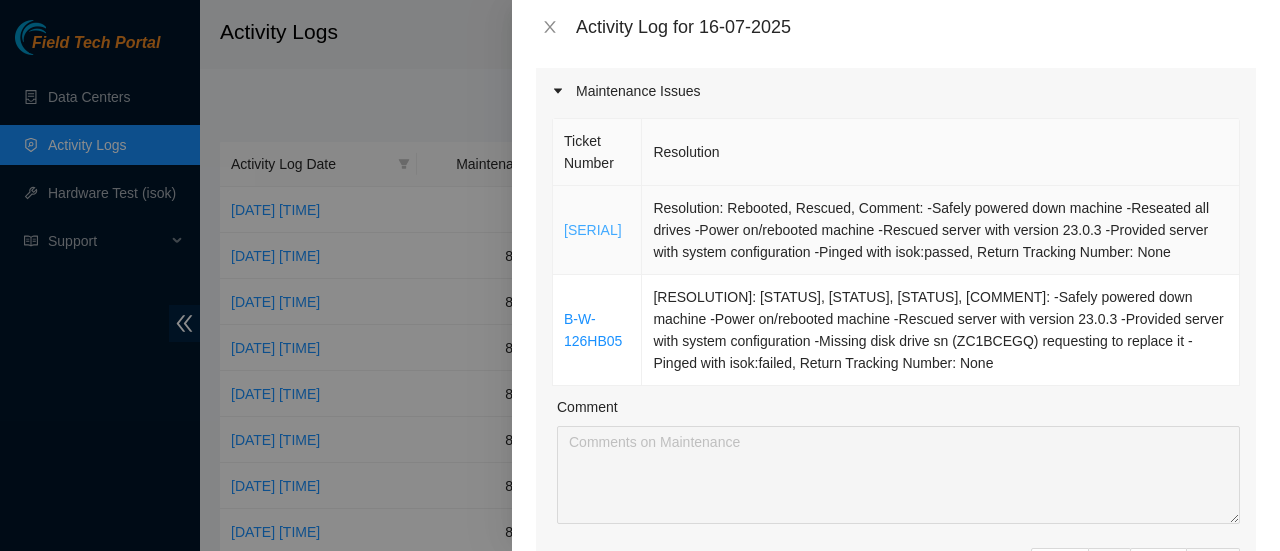 drag, startPoint x: 1047, startPoint y: 367, endPoint x: 563, endPoint y: 215, distance: 507.3066 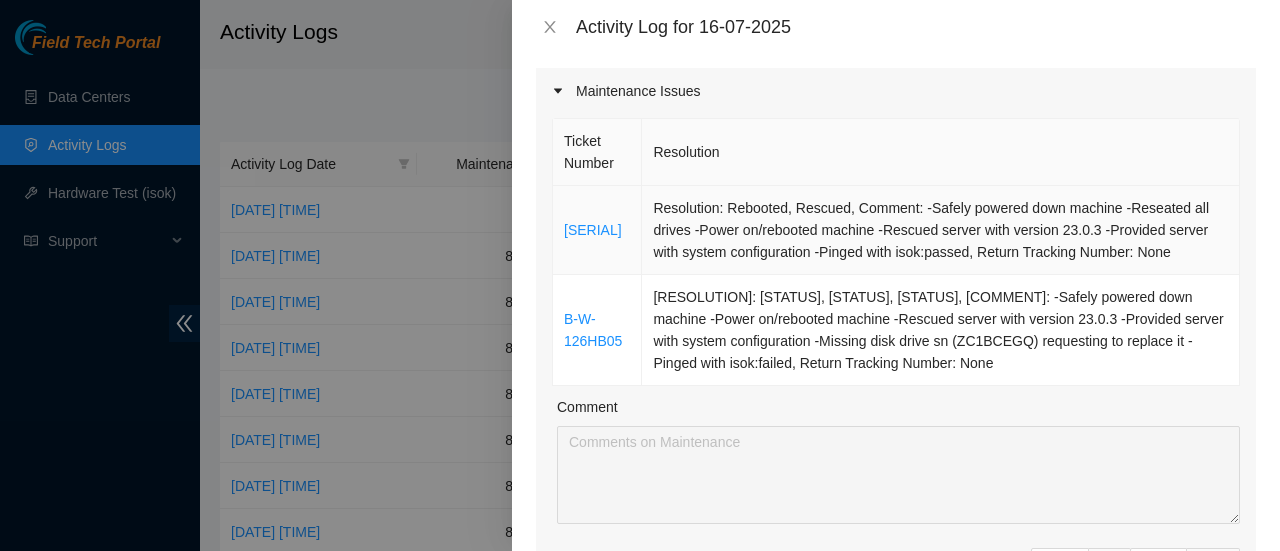 copy on "B-W-12DX5DU Resolution: Rebooted, Rescued, Comment: -Safely powered down machine
-Reseated all drives
-Power on/rebooted machine
-Rescued server with version 23.0.3
-Provided server with system configuration
-Pinged with isok:passed, Return Tracking Number: None B-W-126HB05 Resolution: Rebooted, Rescued, Identified Faulty disk, Comment: -Safely powered down machine
-Power on/rebooted machine
-Rescued server with version 23.0.3
-Provided server with system configuration
-Missing disk drive sn (ZC1BCEGQ) requesting to replace it
-Pinged with isok:failed, Return Tracking Number: None" 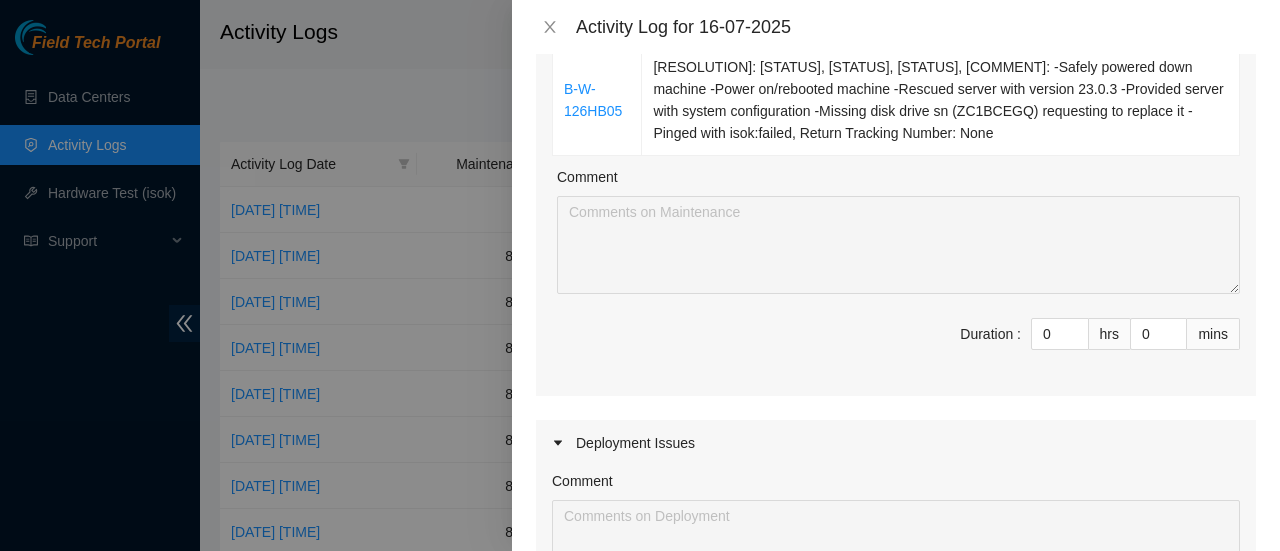 scroll, scrollTop: 389, scrollLeft: 0, axis: vertical 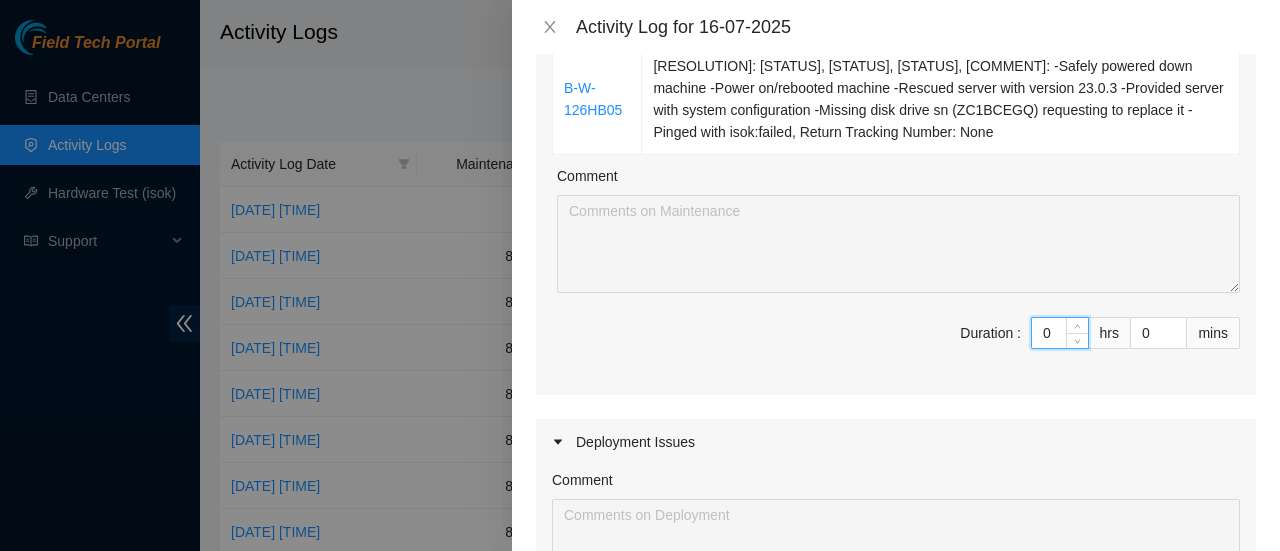 click on "0" at bounding box center [1060, 333] 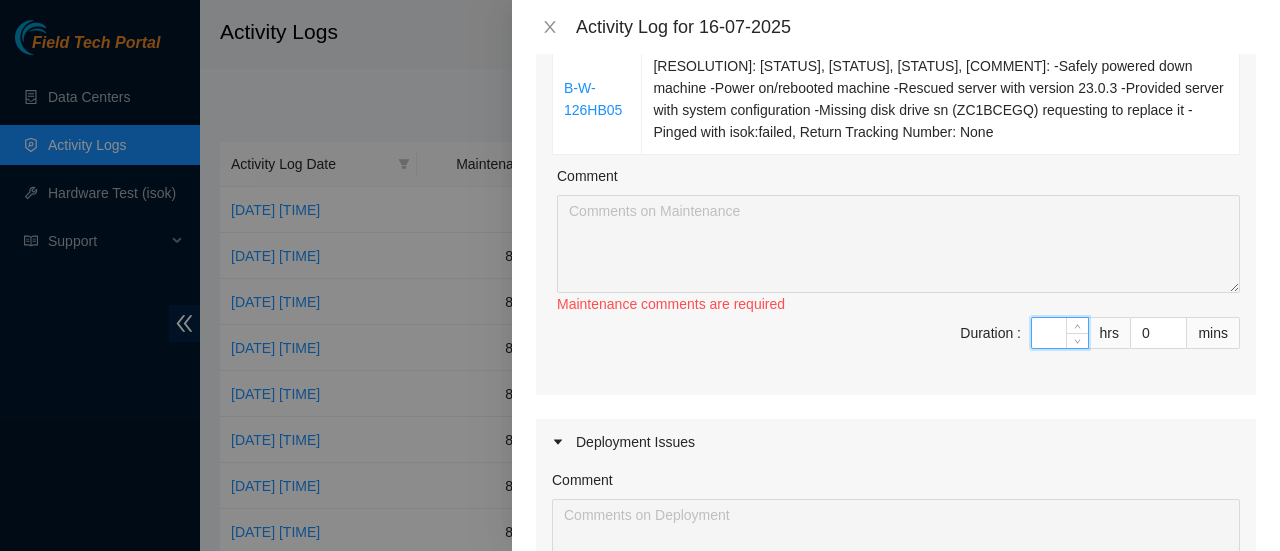 type on "8" 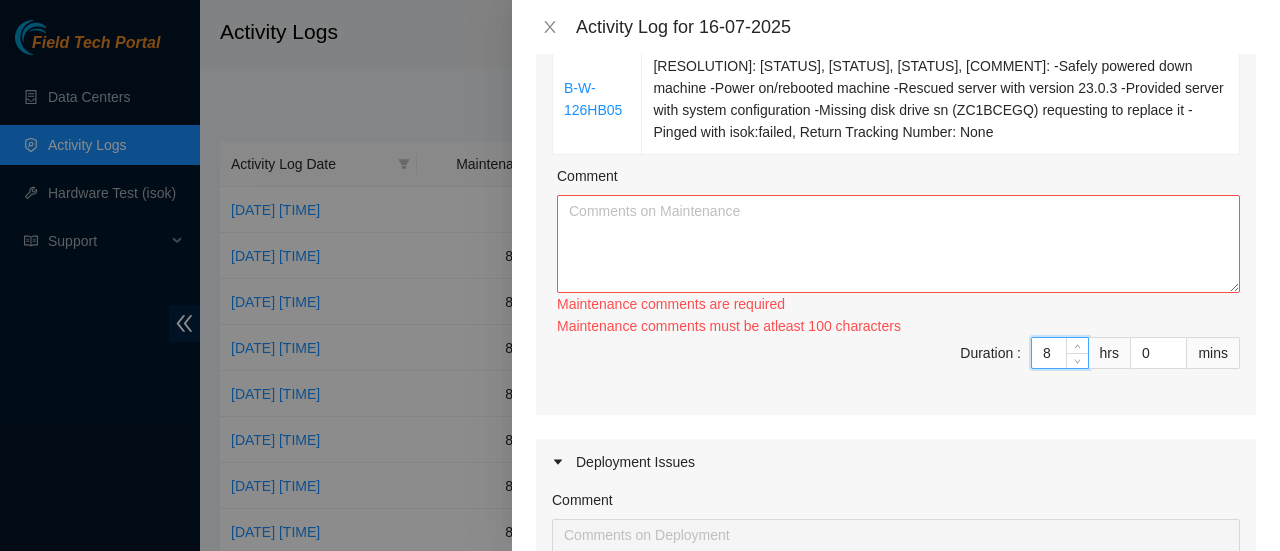 type on "8" 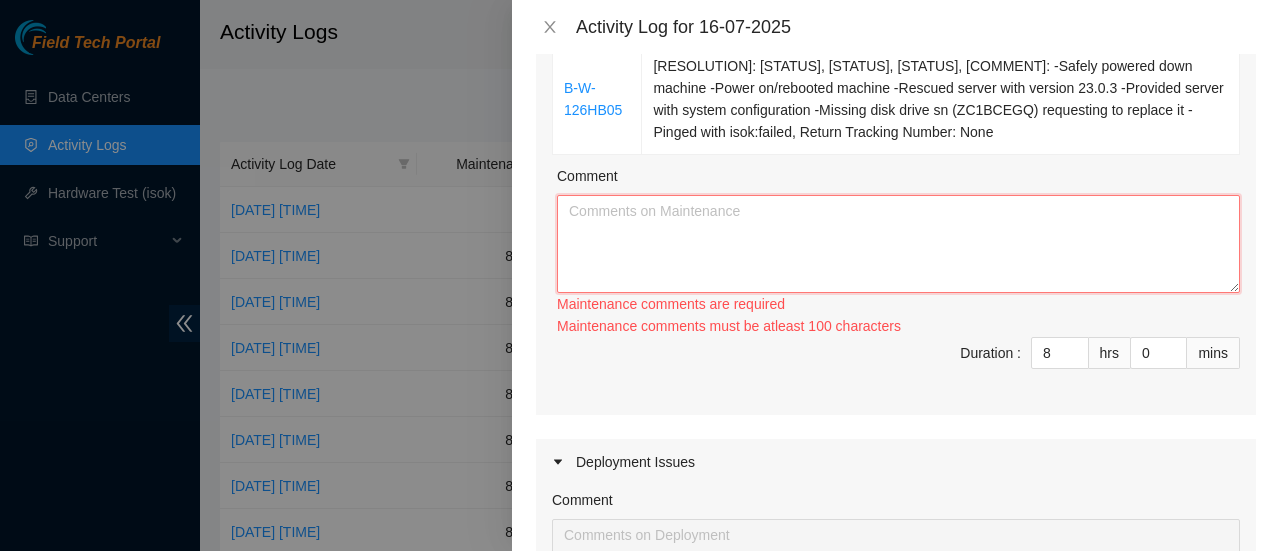 click on "Comment" at bounding box center [898, 244] 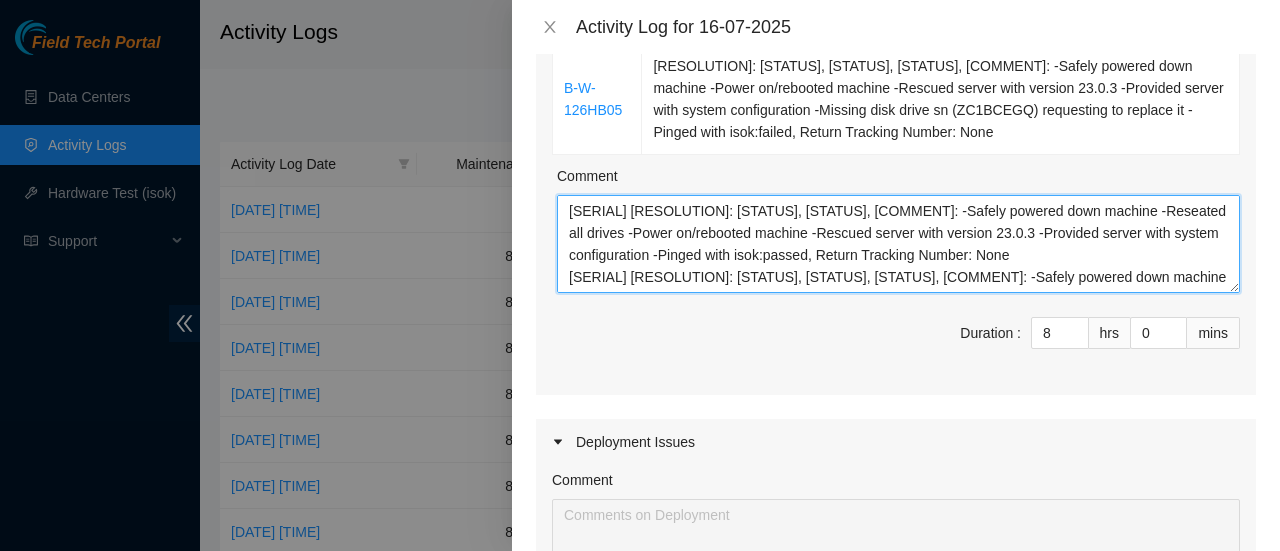 scroll, scrollTop: 60, scrollLeft: 0, axis: vertical 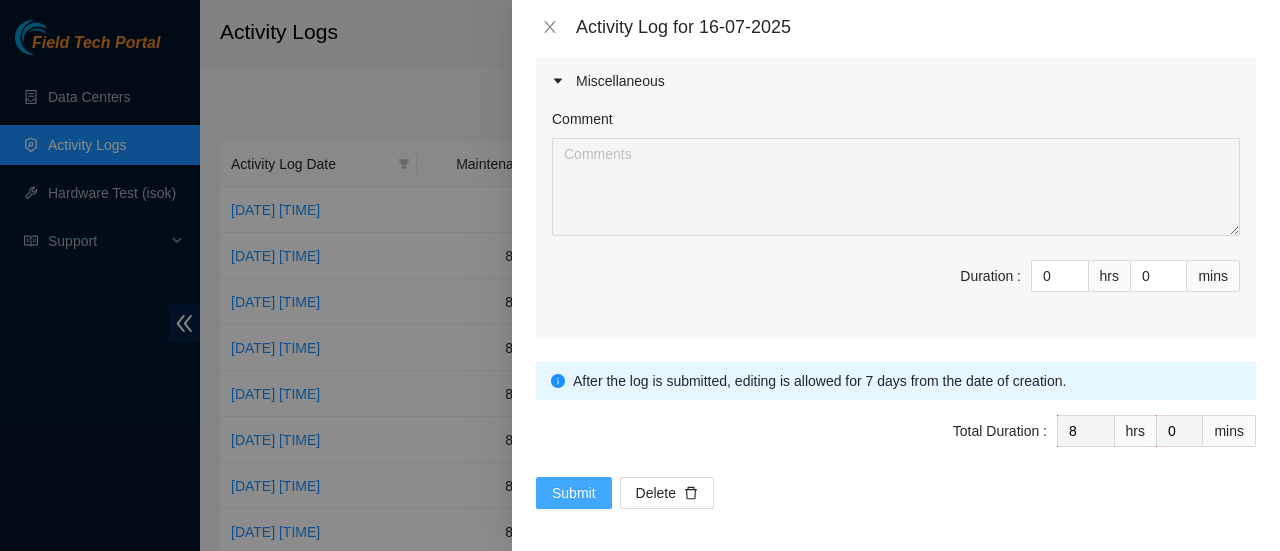 type on "B-W-12DX5DU	Resolution: Rebooted, Rescued, Comment: -Safely powered down machine -Reseated all drives -Power on/rebooted machine -Rescued server with version 23.0.3 -Provided server with system configuration -Pinged with isok:passed, Return Tracking Number: None
B-W-126HB05	Resolution: Rebooted, Rescued, Identified Faulty disk, Comment: -Safely powered down machine -Power on/rebooted machine -Rescued server with version 23.0.3 -Provided server with system configuration -Missing disk drive sn (ZC1BCEGQ) requesting to replace it -Pinged with isok:failed, Return Tracking Number: None" 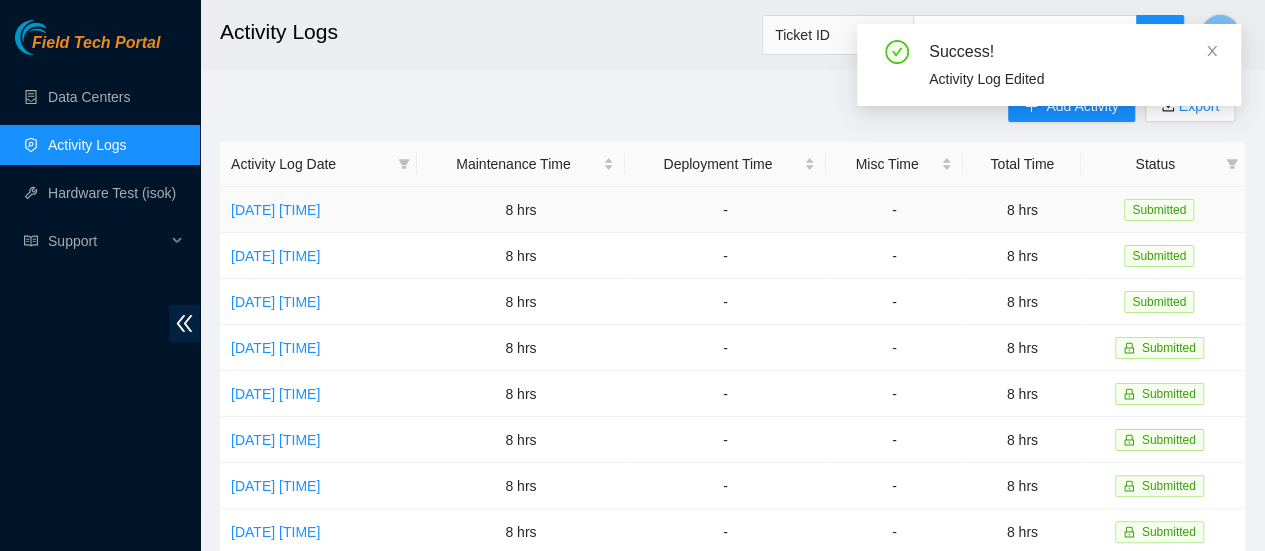 click on "Wed, 16 Jul 2025 10:55" at bounding box center [318, 210] 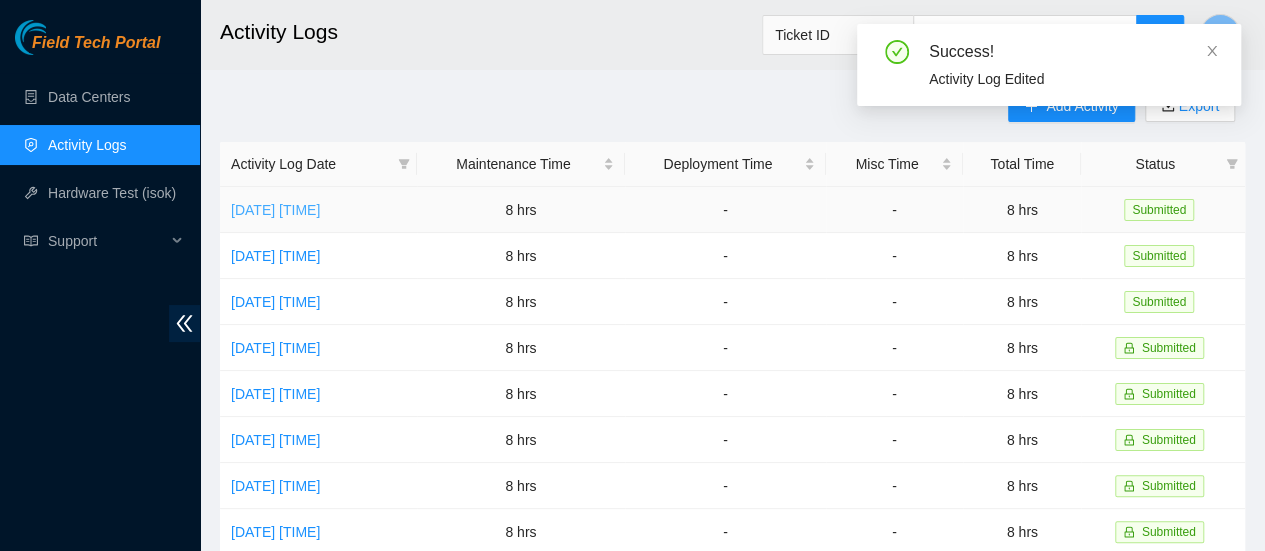click on "Wed, 16 Jul 2025 10:55" at bounding box center (275, 210) 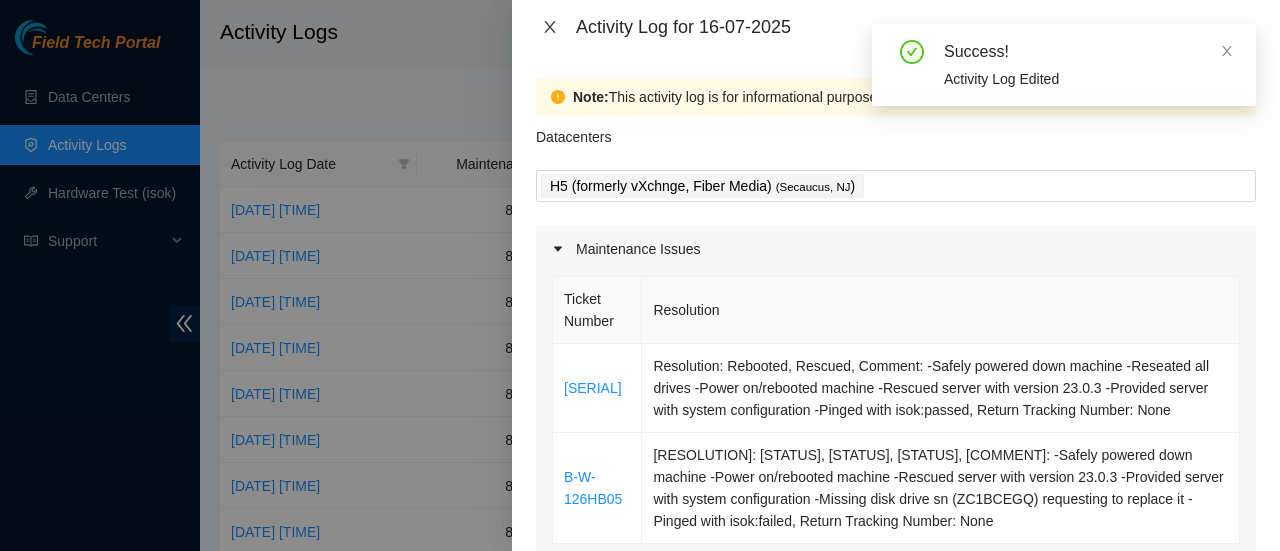 click 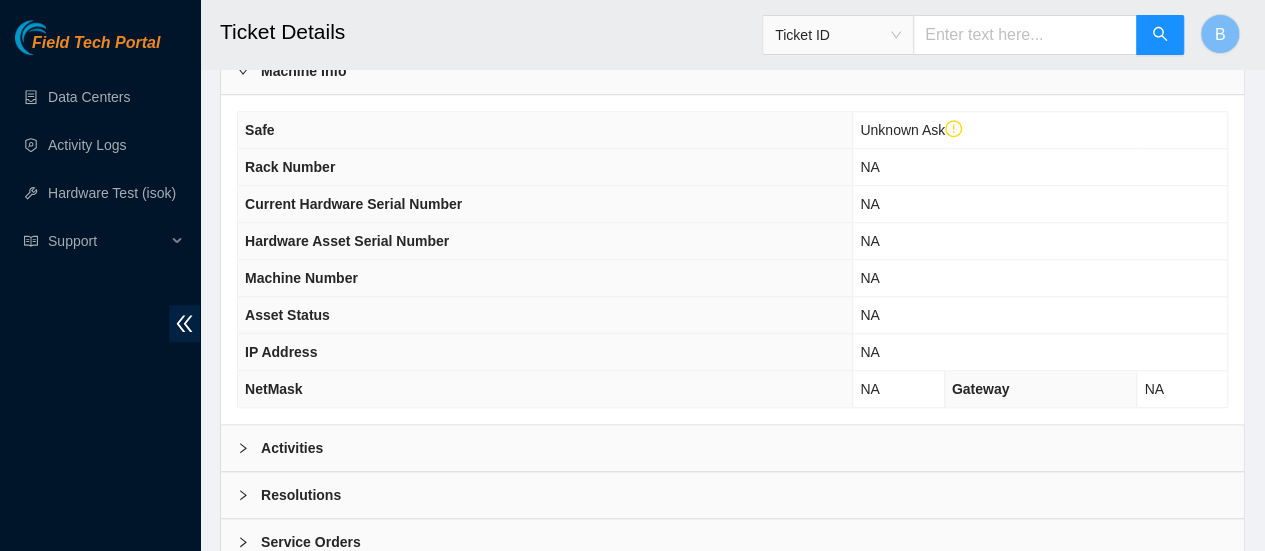 scroll, scrollTop: 699, scrollLeft: 0, axis: vertical 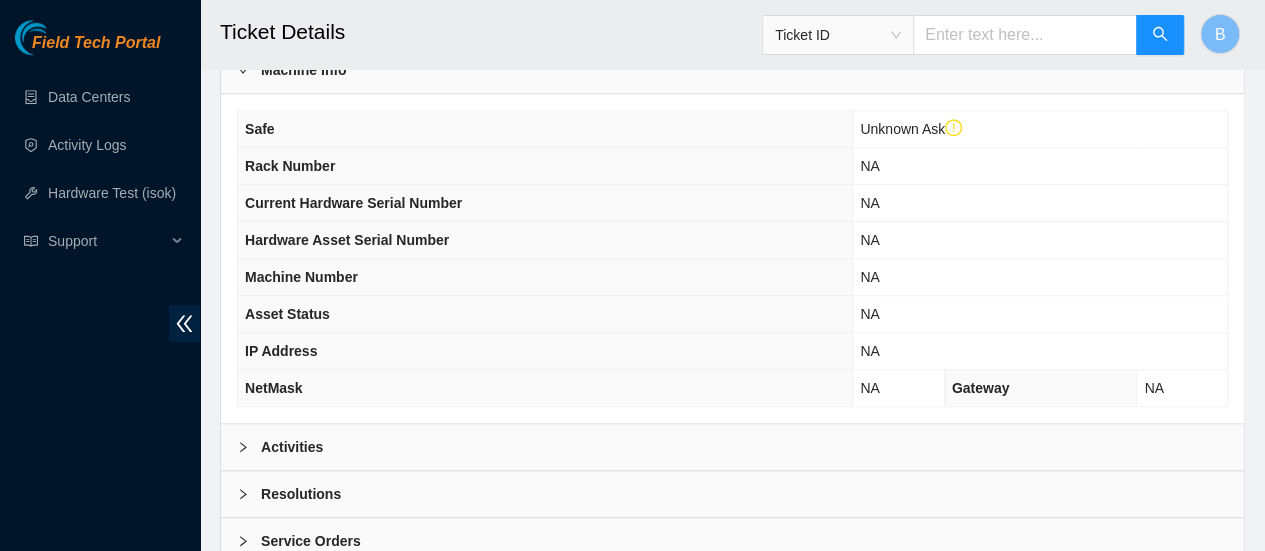 click on "Activities" at bounding box center [292, 447] 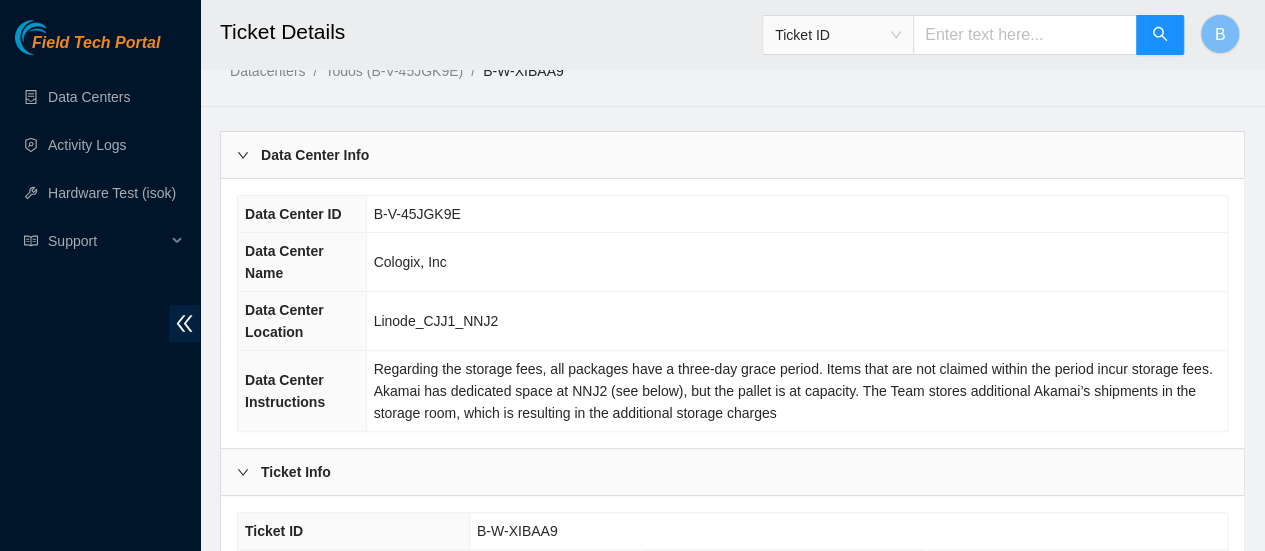 scroll, scrollTop: 37, scrollLeft: 0, axis: vertical 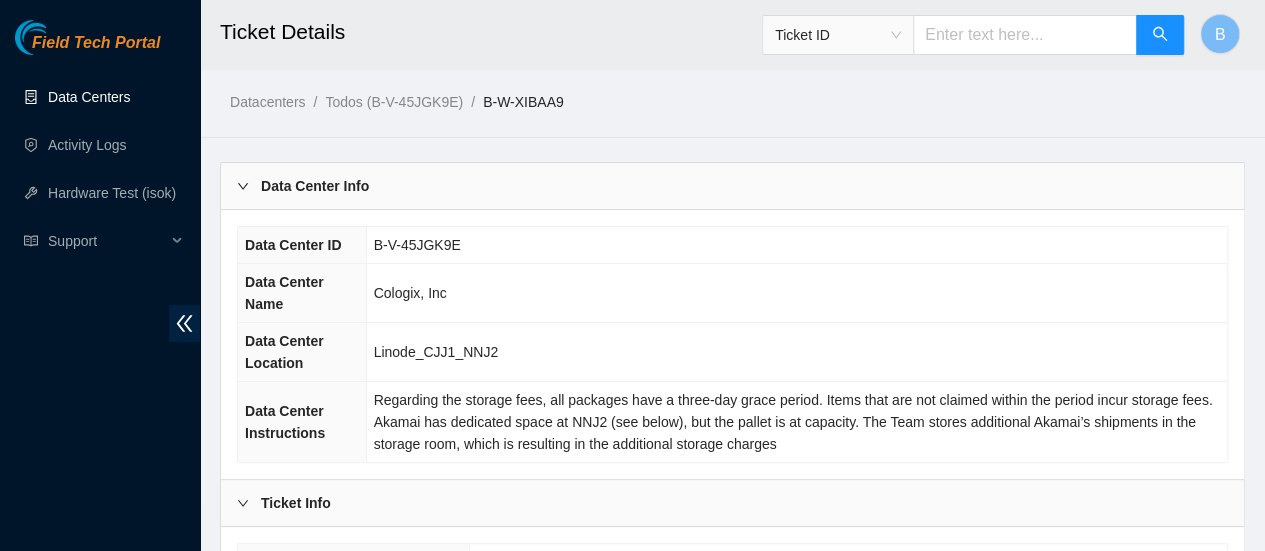 click on "Data Centers" at bounding box center [89, 97] 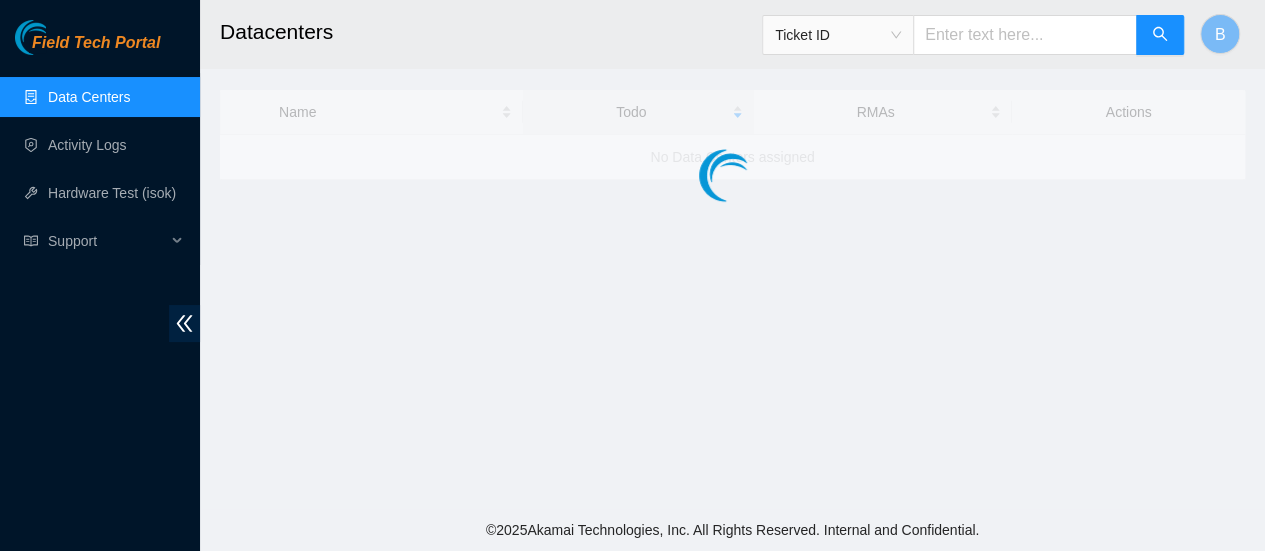 scroll, scrollTop: 0, scrollLeft: 0, axis: both 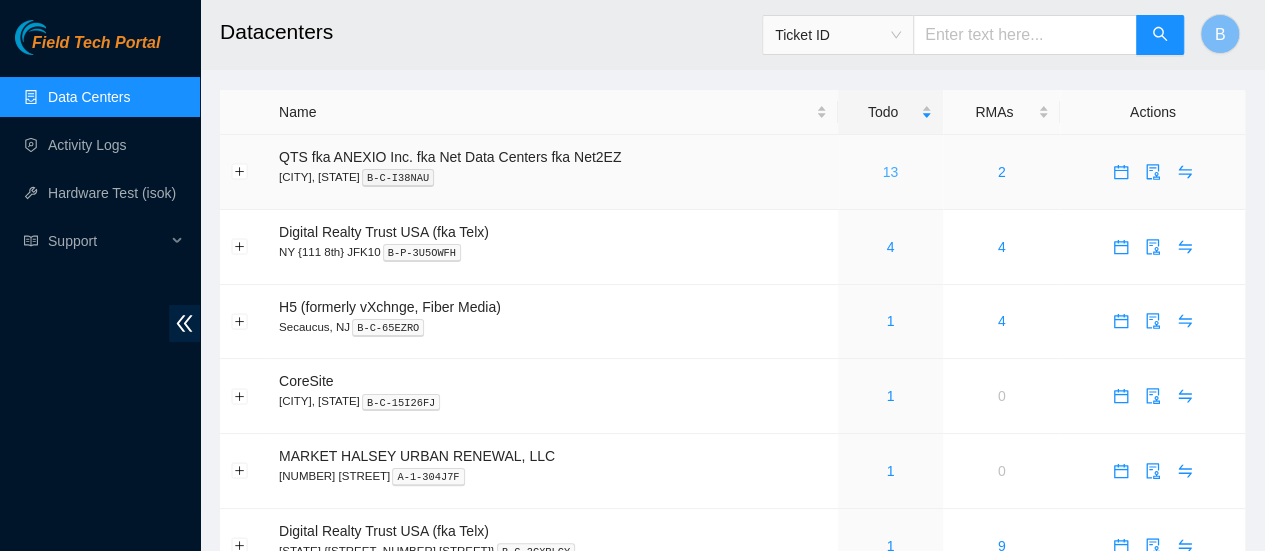 click on "13" at bounding box center [891, 172] 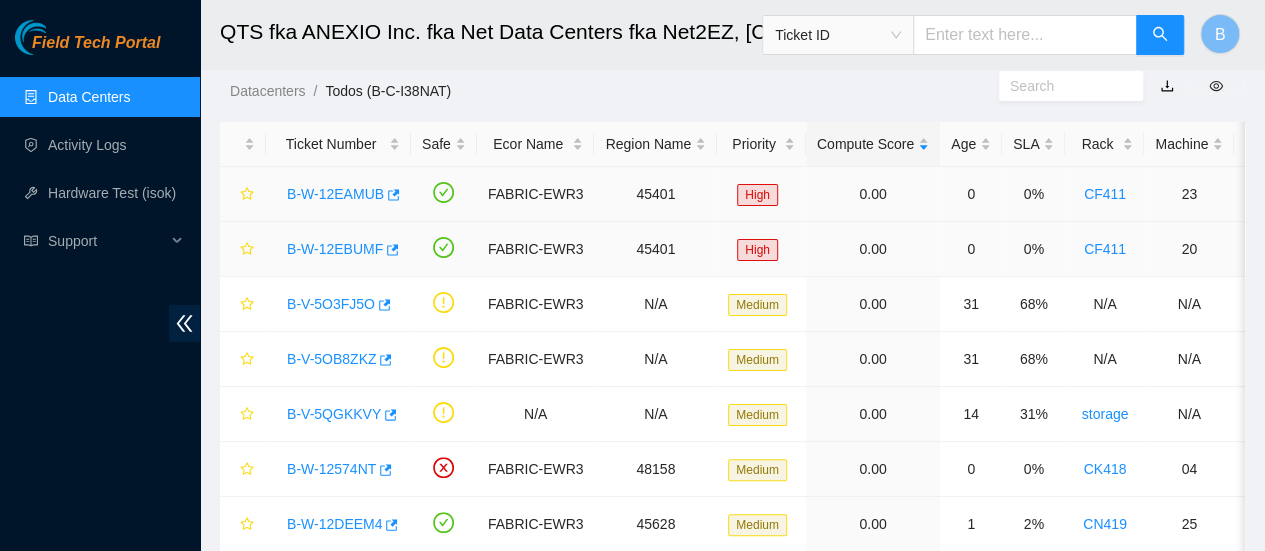 scroll, scrollTop: 56, scrollLeft: 0, axis: vertical 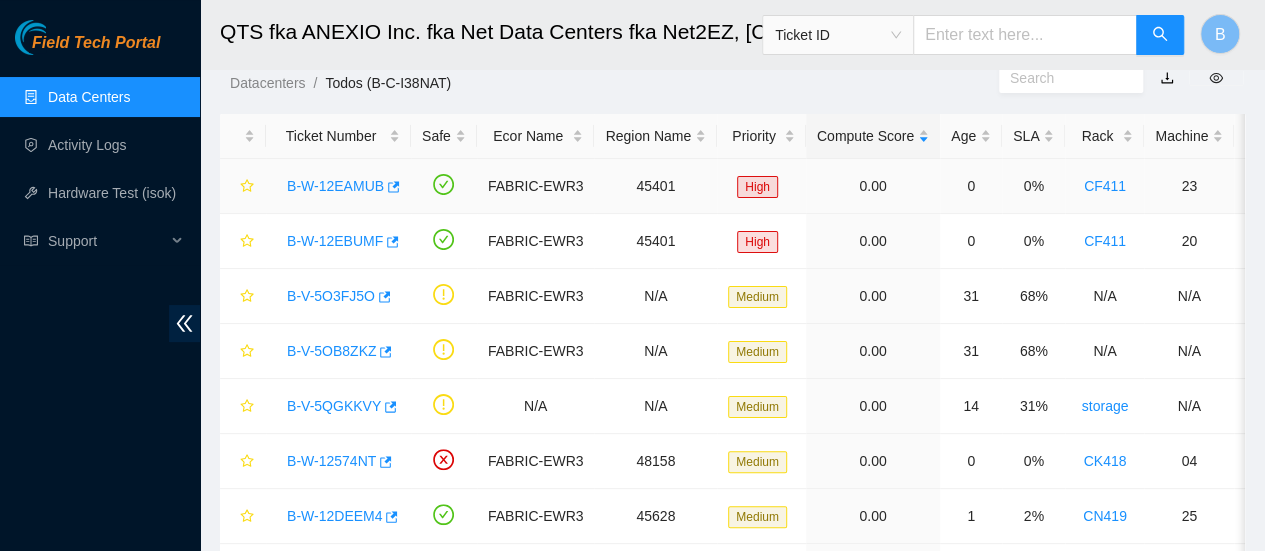 click on "B-W-12EAMUB" at bounding box center [338, 186] 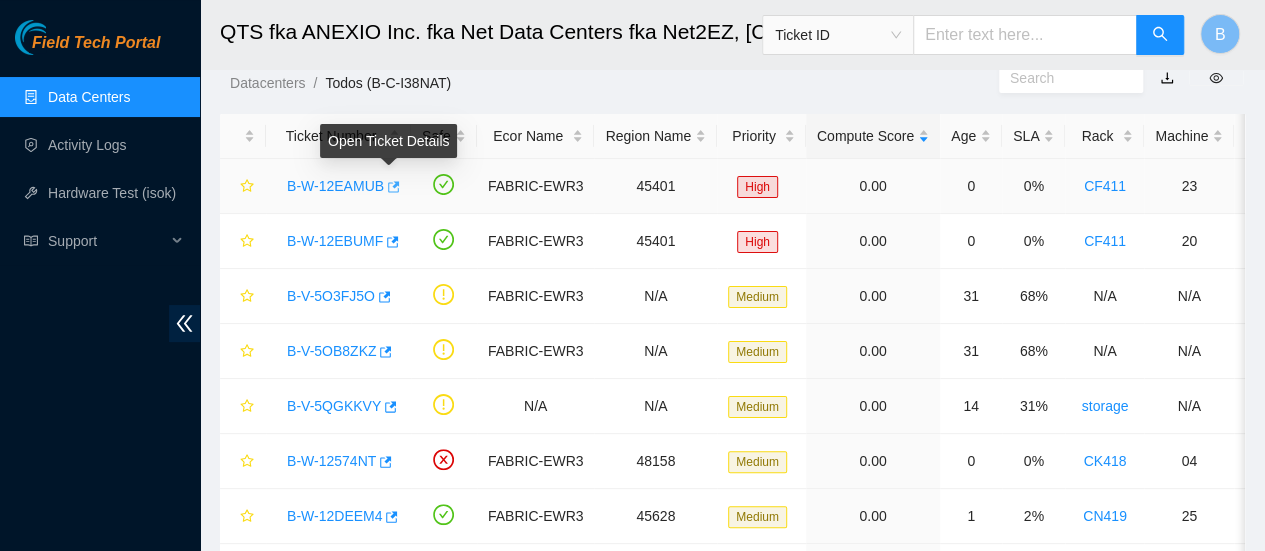 click 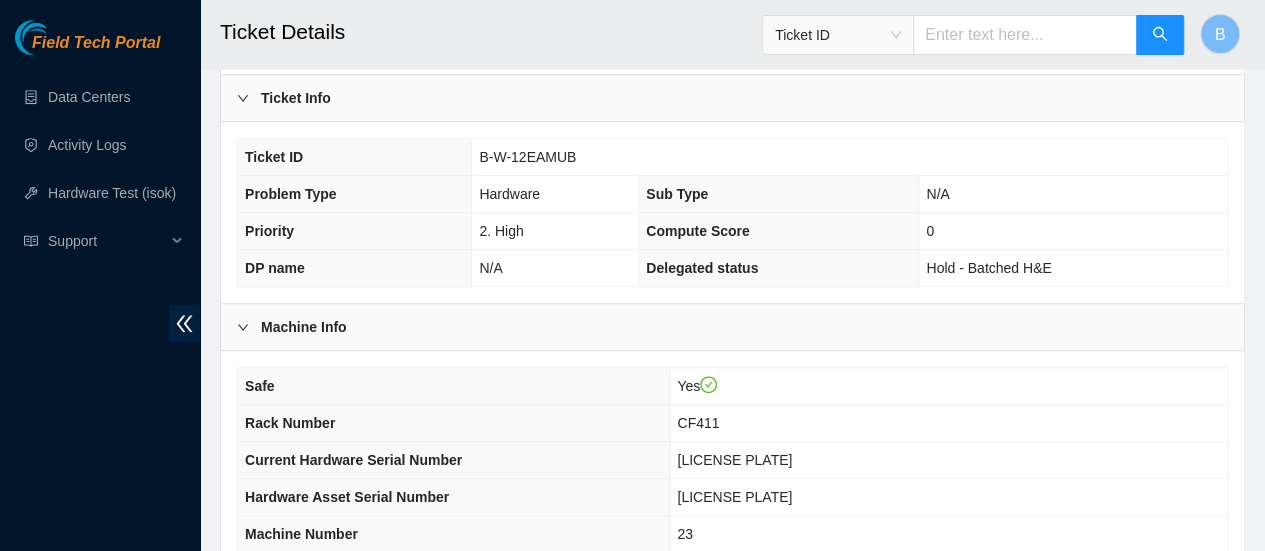 scroll, scrollTop: 755, scrollLeft: 0, axis: vertical 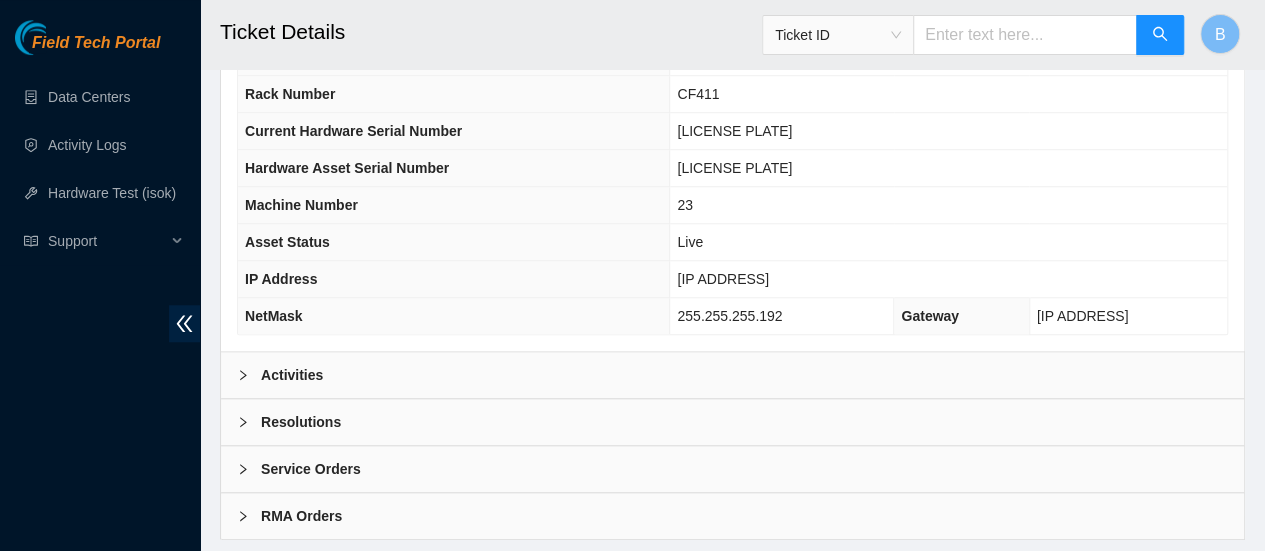 click on "Activities" at bounding box center (292, 375) 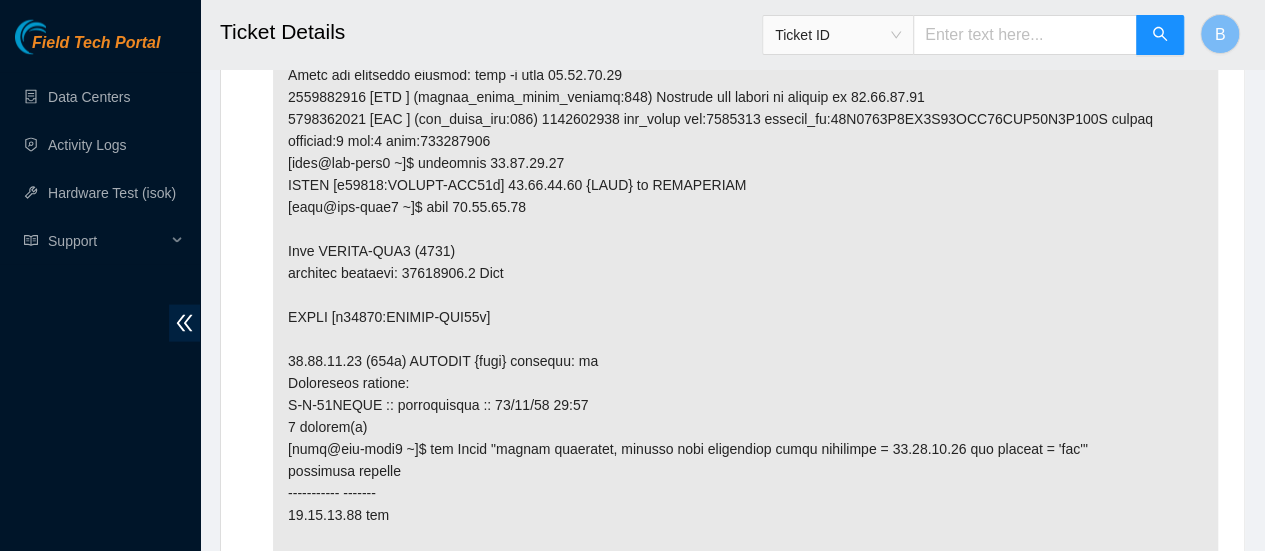 scroll, scrollTop: 2009, scrollLeft: 0, axis: vertical 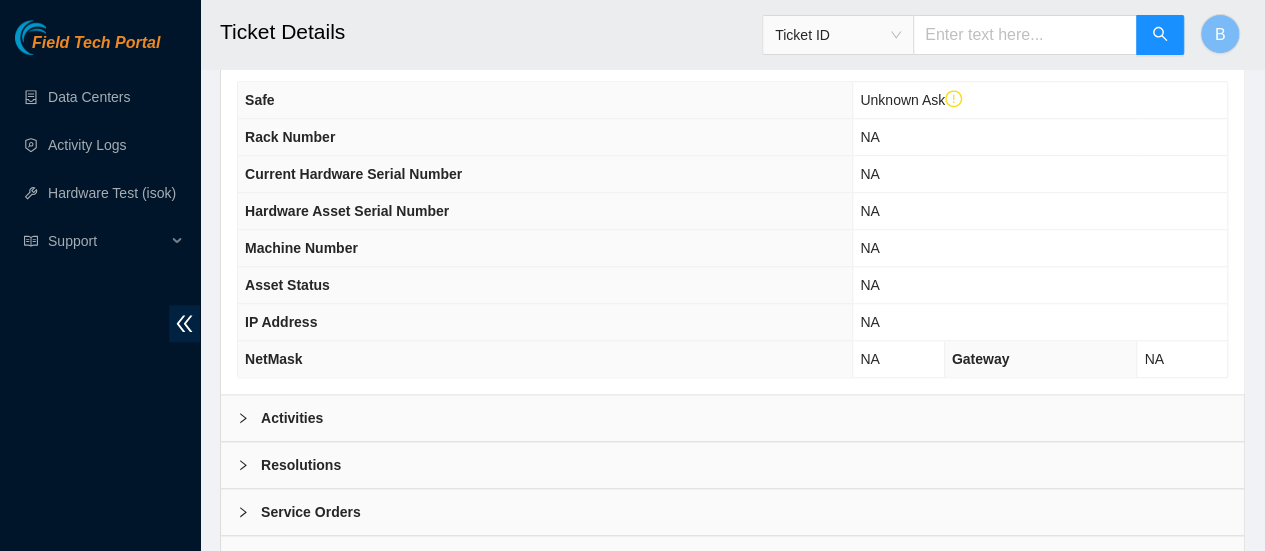 drag, startPoint x: 282, startPoint y: 249, endPoint x: 245, endPoint y: 423, distance: 177.89041 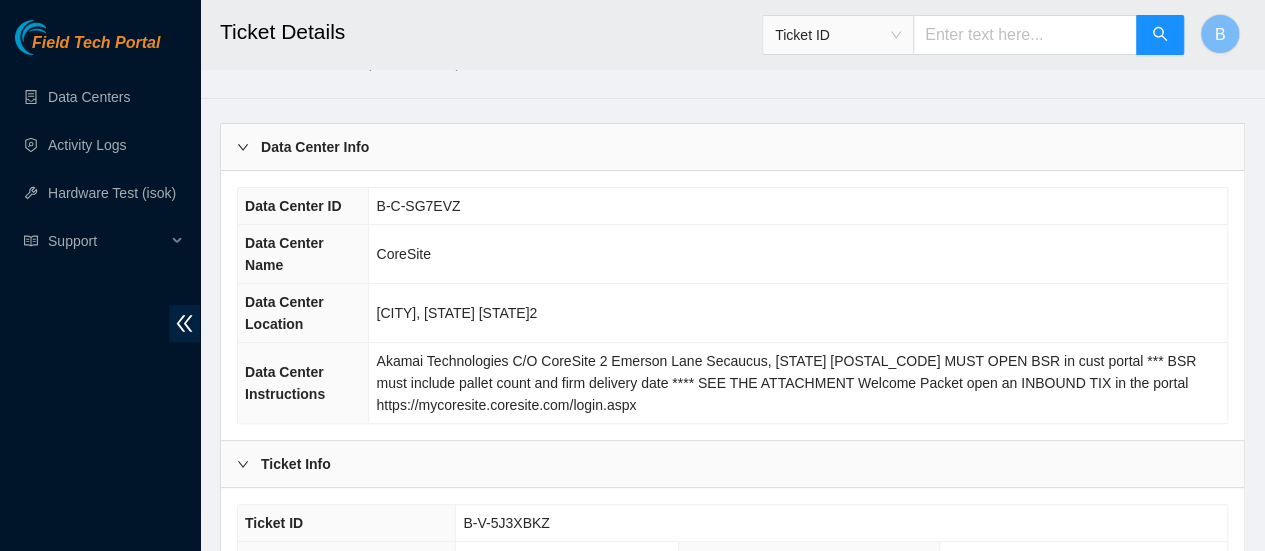 scroll, scrollTop: 0, scrollLeft: 0, axis: both 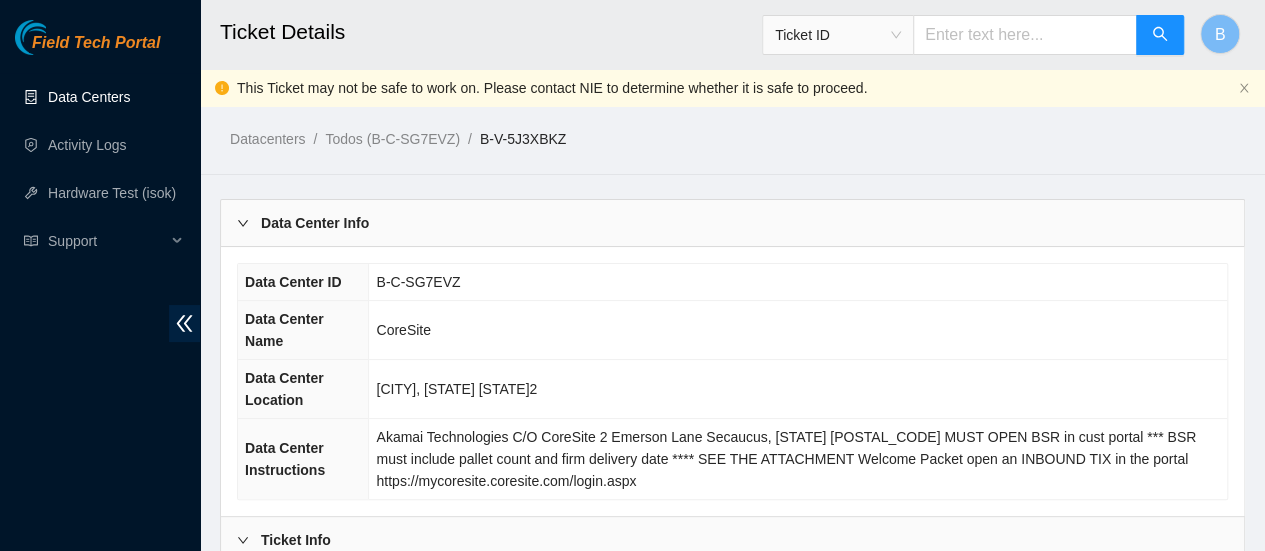 click on "Data Centers" at bounding box center (89, 97) 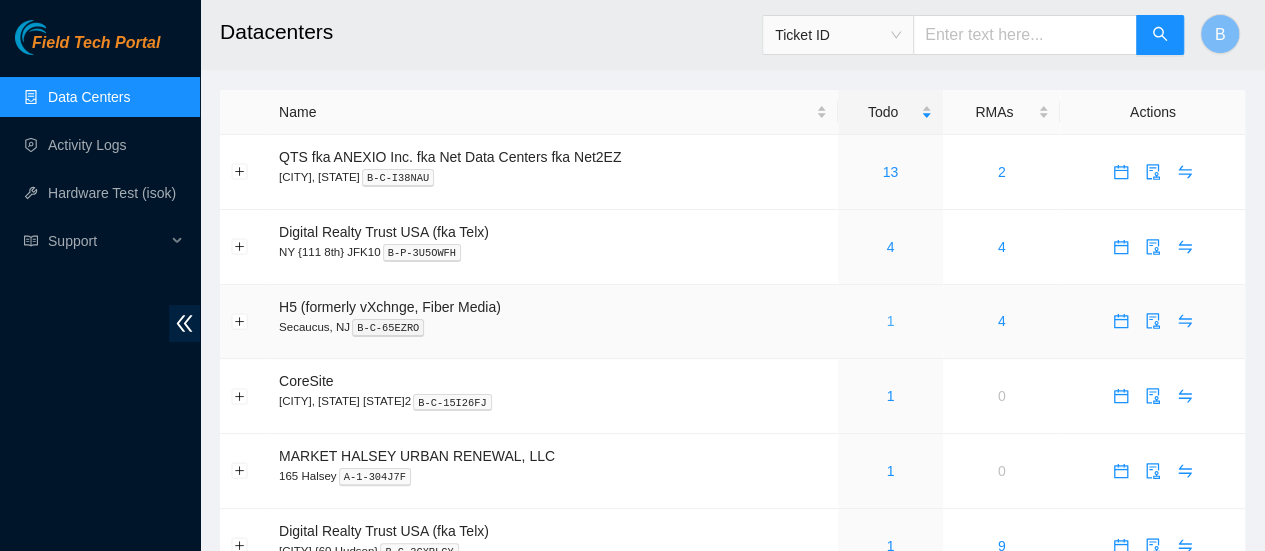 click on "1" at bounding box center (890, 321) 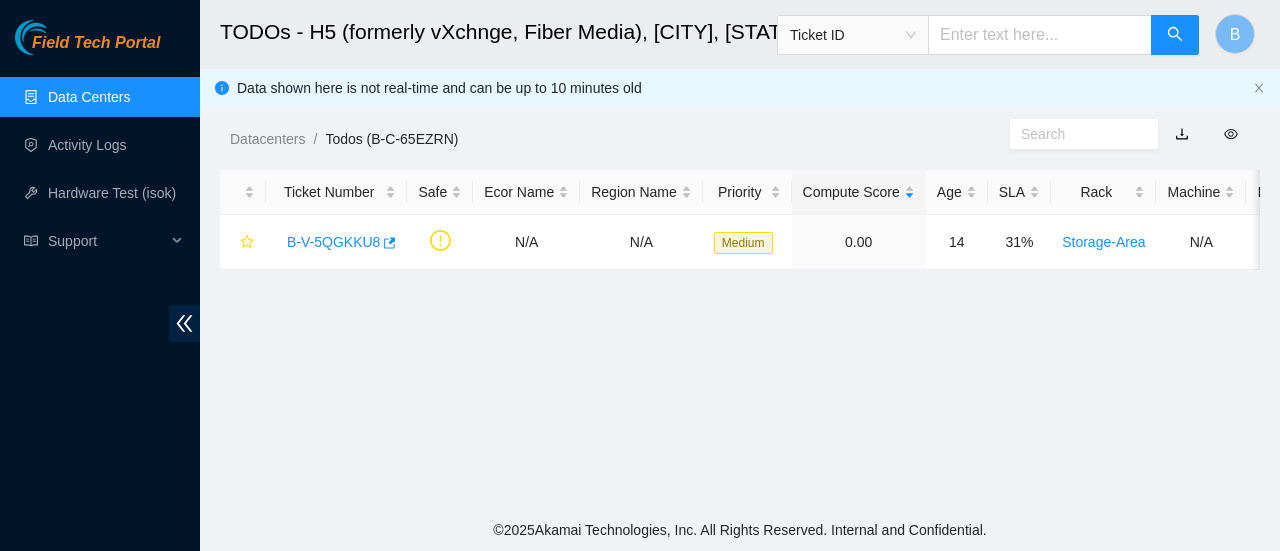 click on "Data Centers" at bounding box center (89, 97) 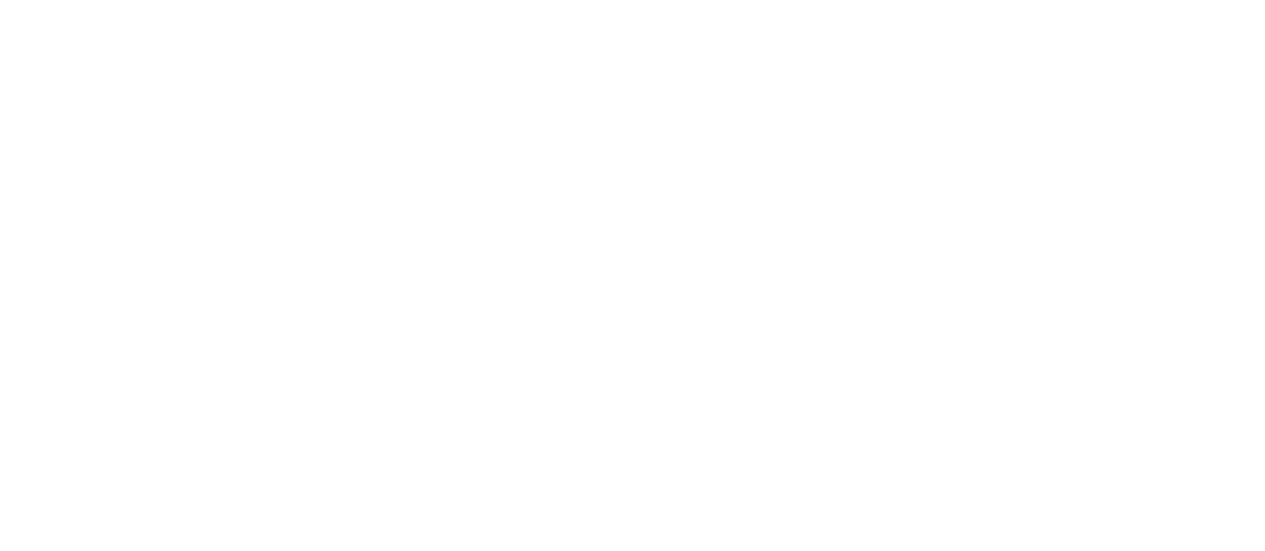 scroll, scrollTop: 0, scrollLeft: 0, axis: both 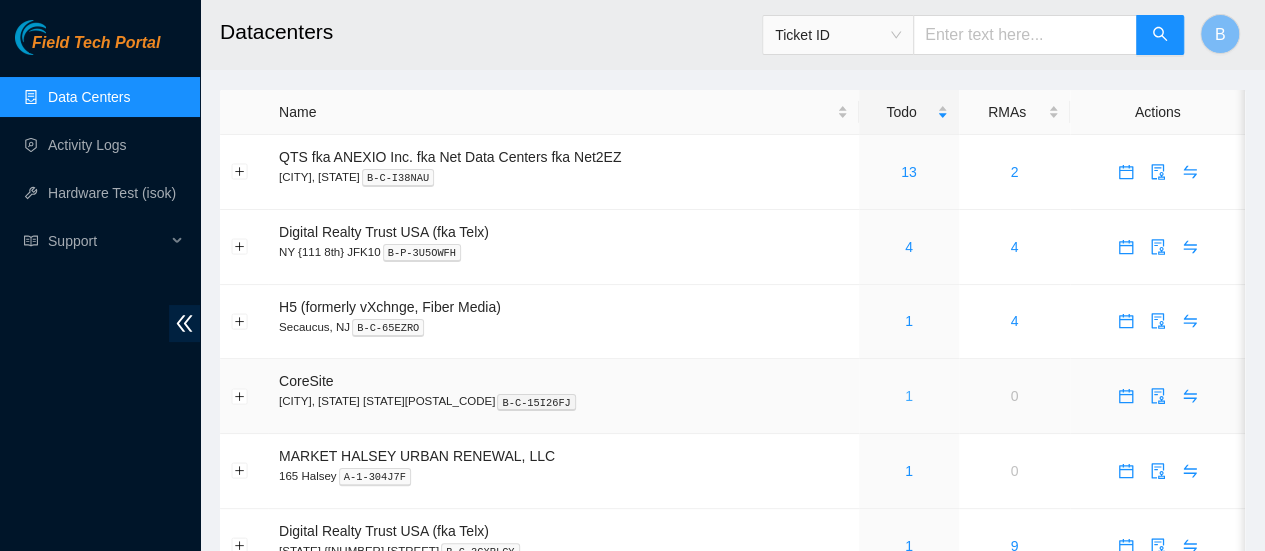 click on "1" at bounding box center [909, 396] 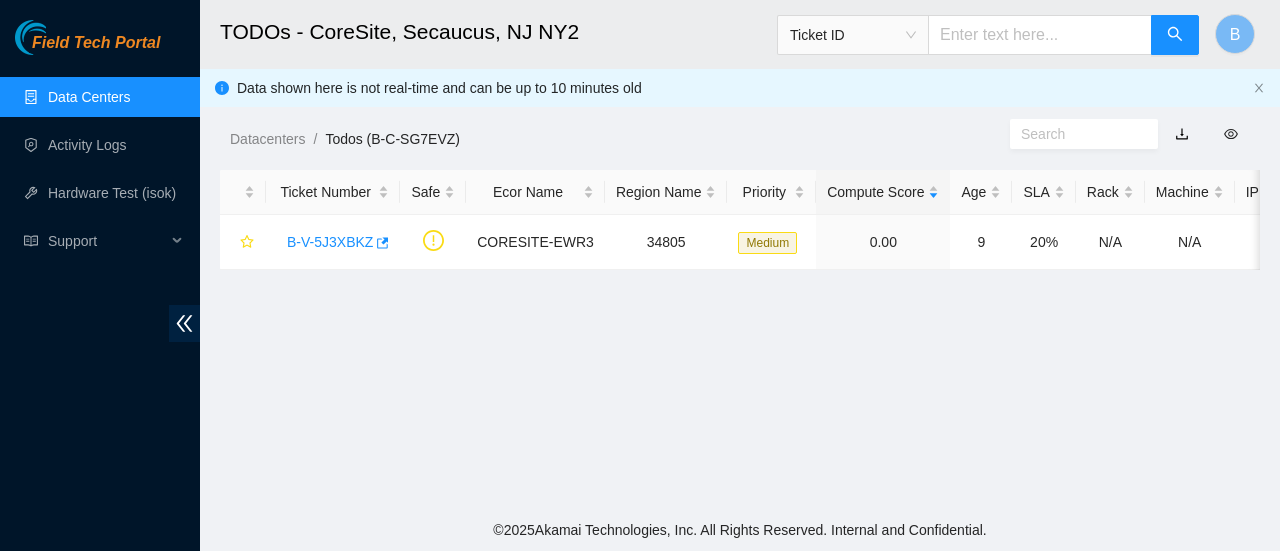 click on "Data Centers" at bounding box center [89, 97] 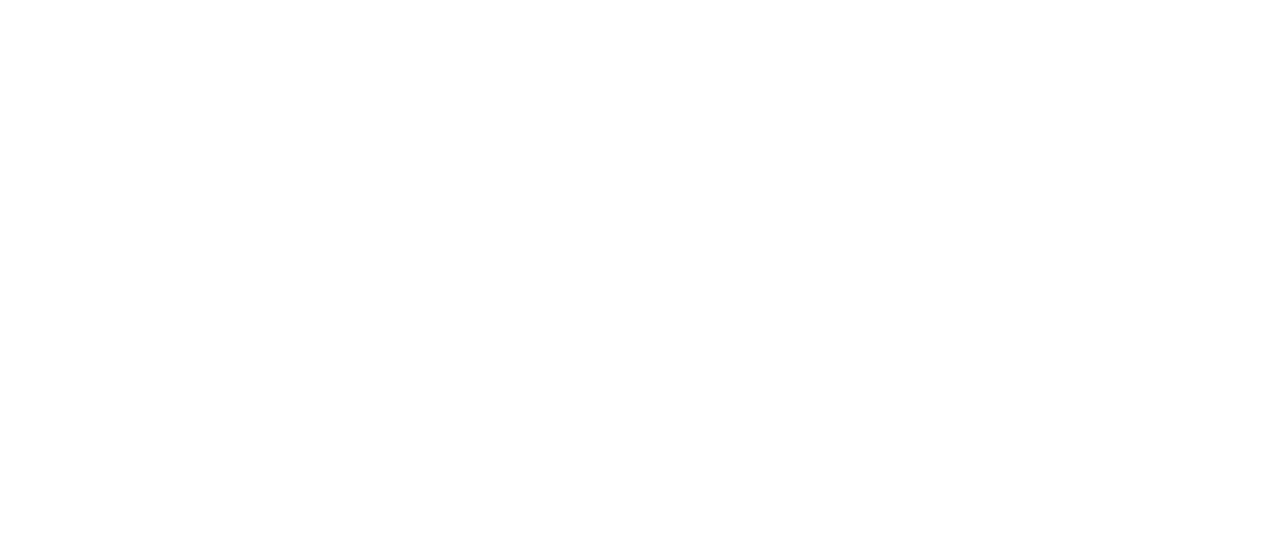 scroll, scrollTop: 0, scrollLeft: 0, axis: both 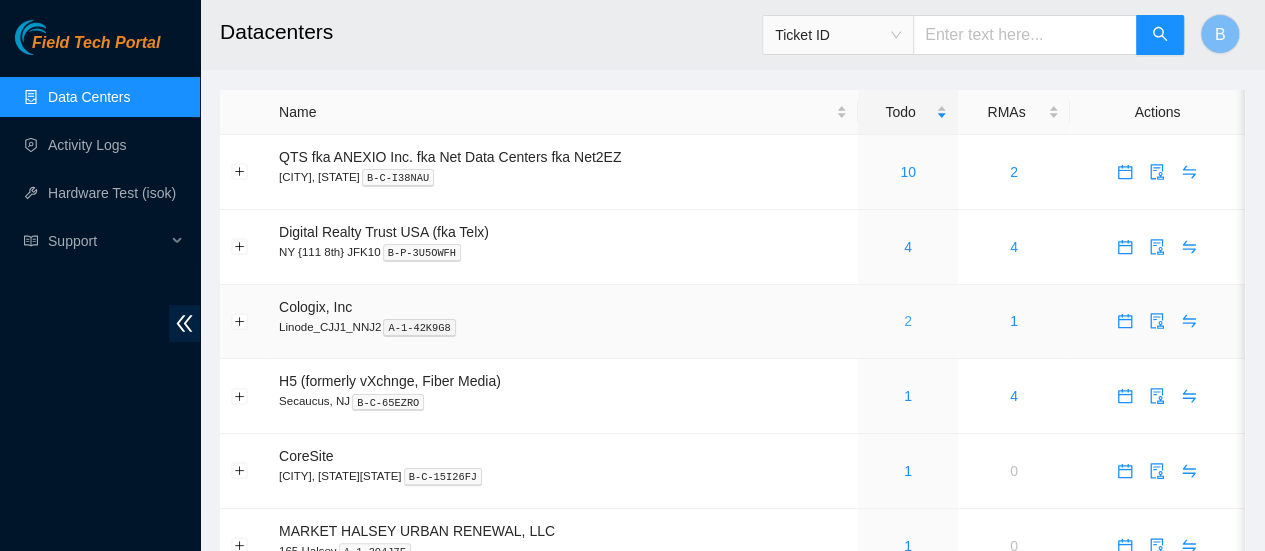 click on "2" at bounding box center [908, 321] 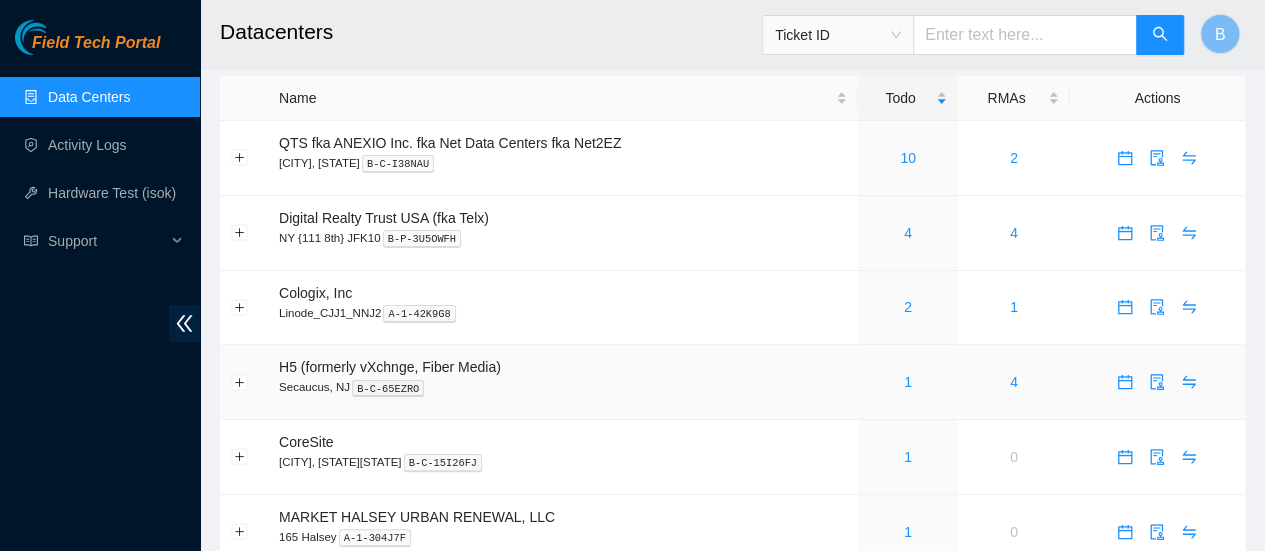 scroll, scrollTop: 36, scrollLeft: 0, axis: vertical 